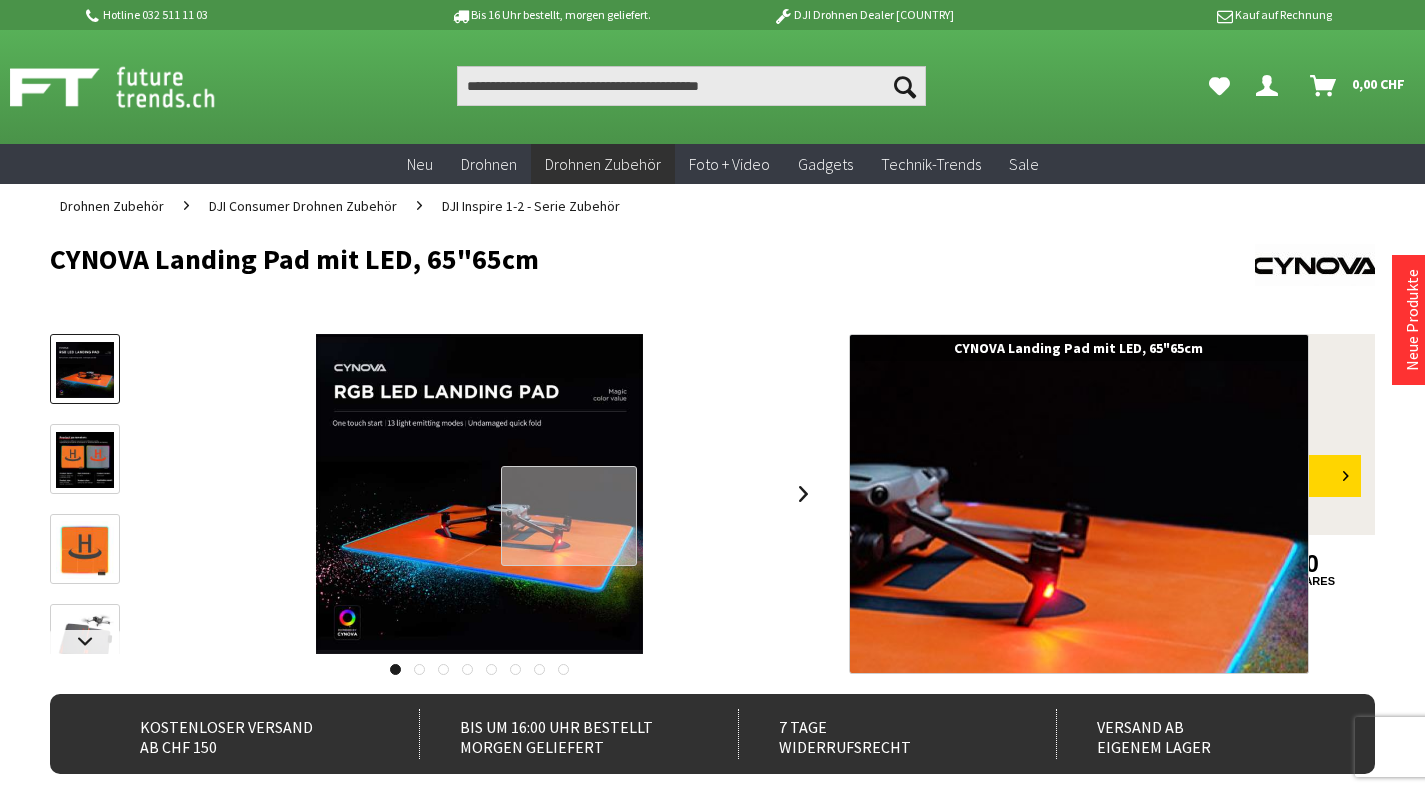 scroll, scrollTop: 0, scrollLeft: 0, axis: both 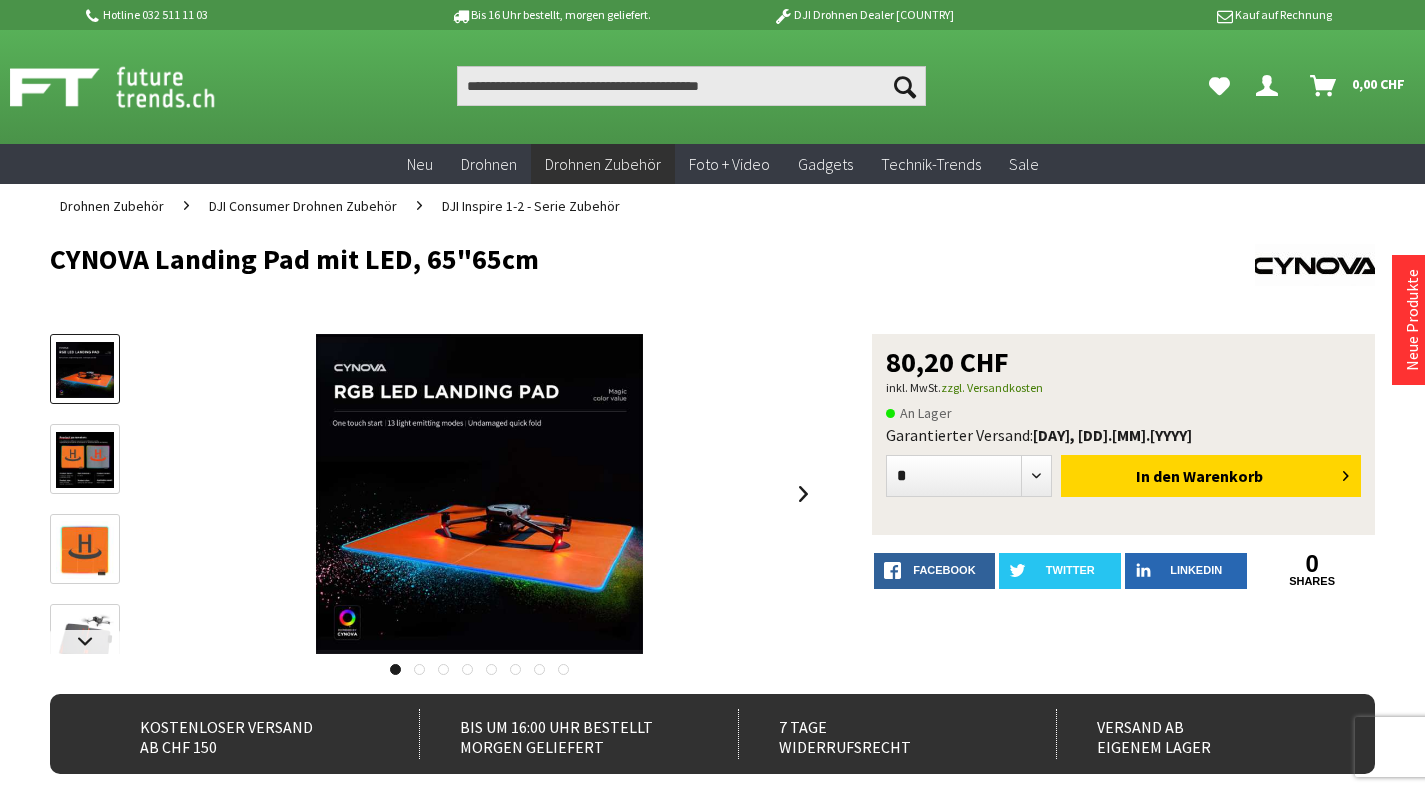 click at bounding box center (85, 460) 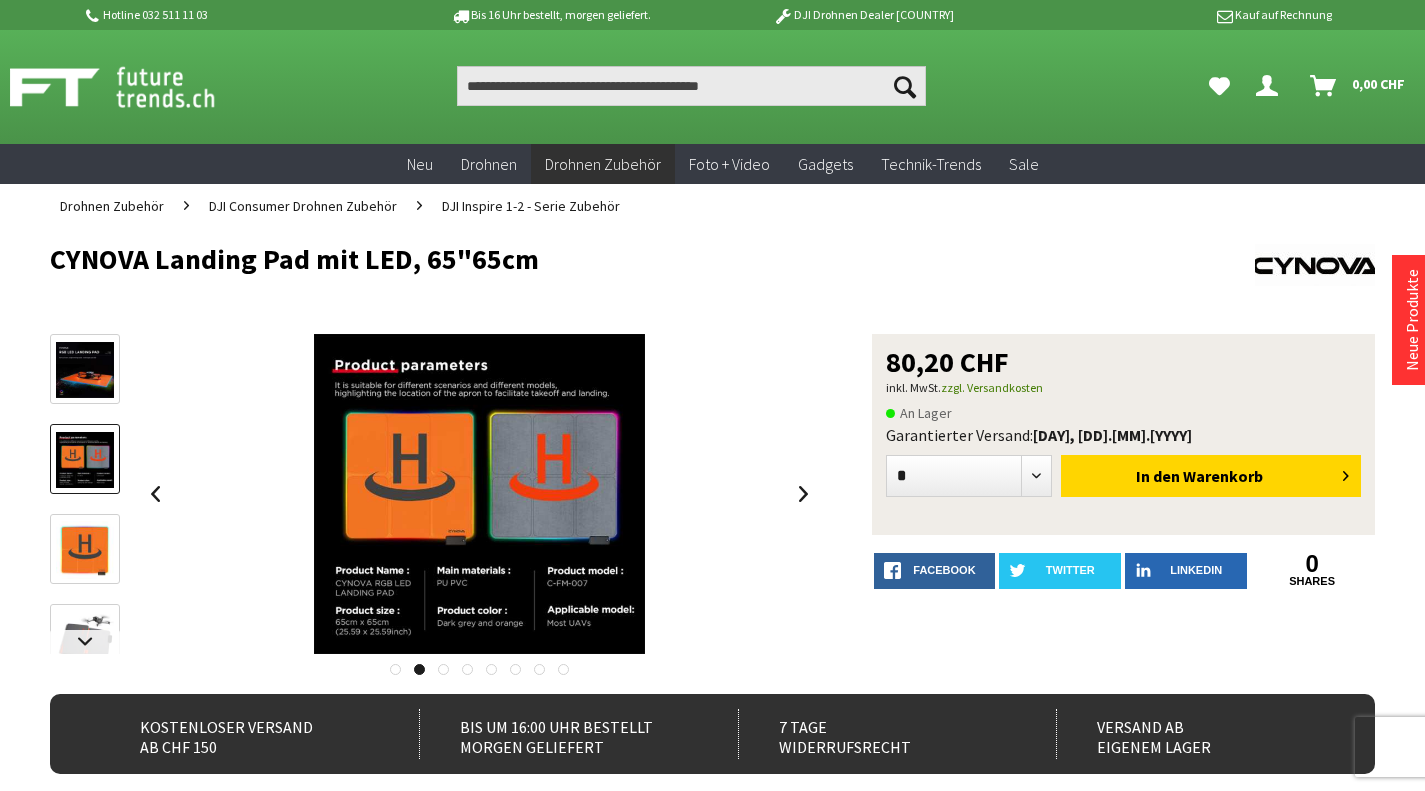 click at bounding box center (85, 550) 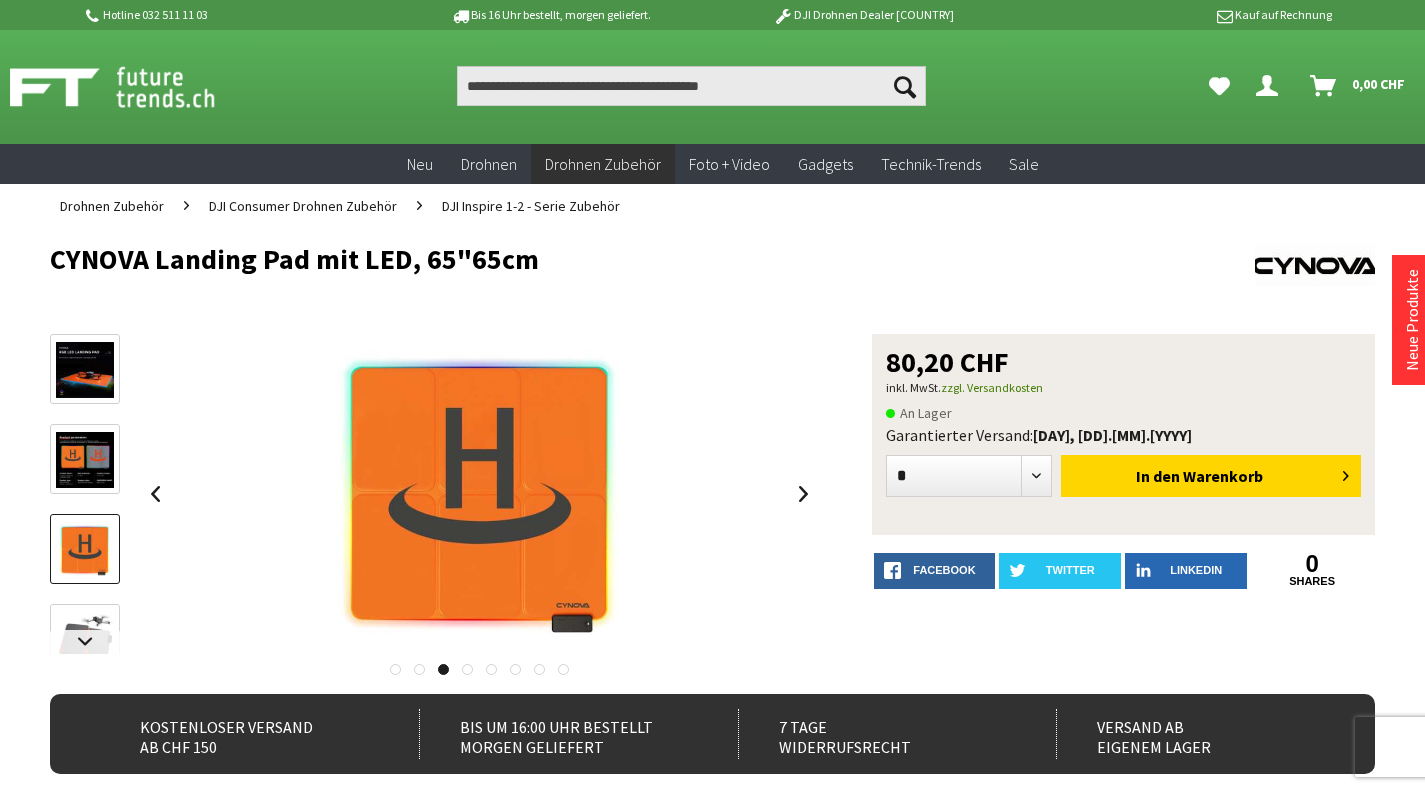 click at bounding box center [85, 550] 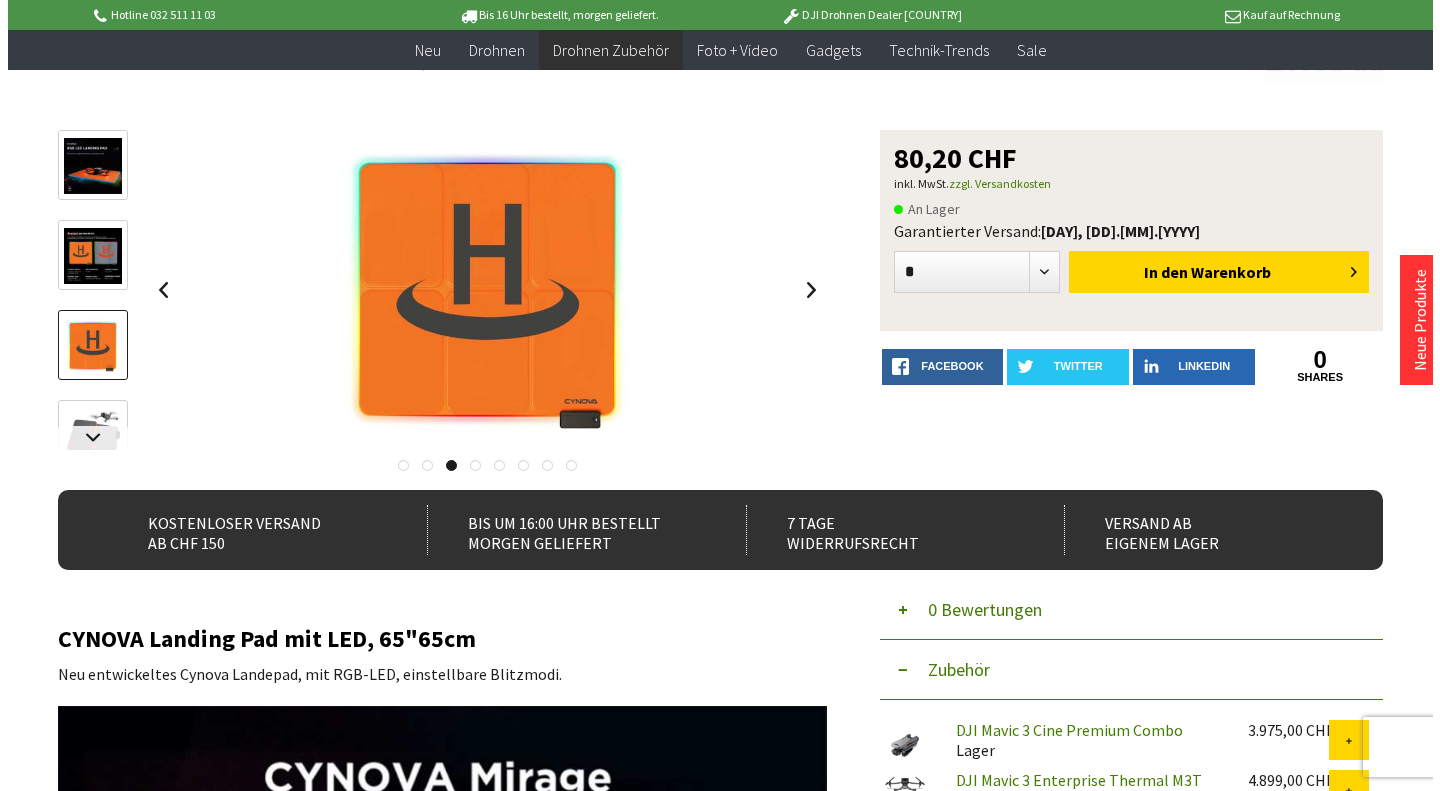 scroll, scrollTop: 165, scrollLeft: 0, axis: vertical 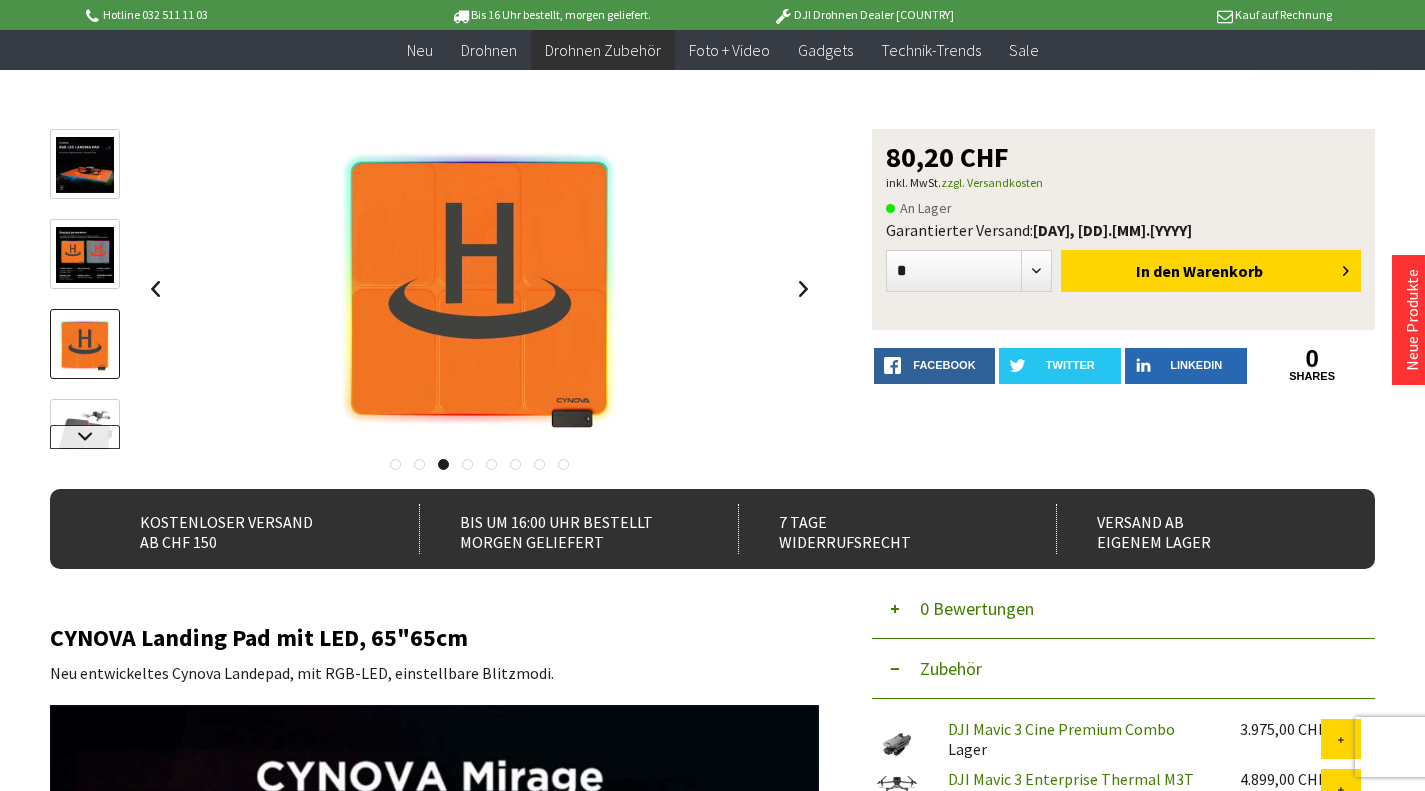 click at bounding box center [85, 437] 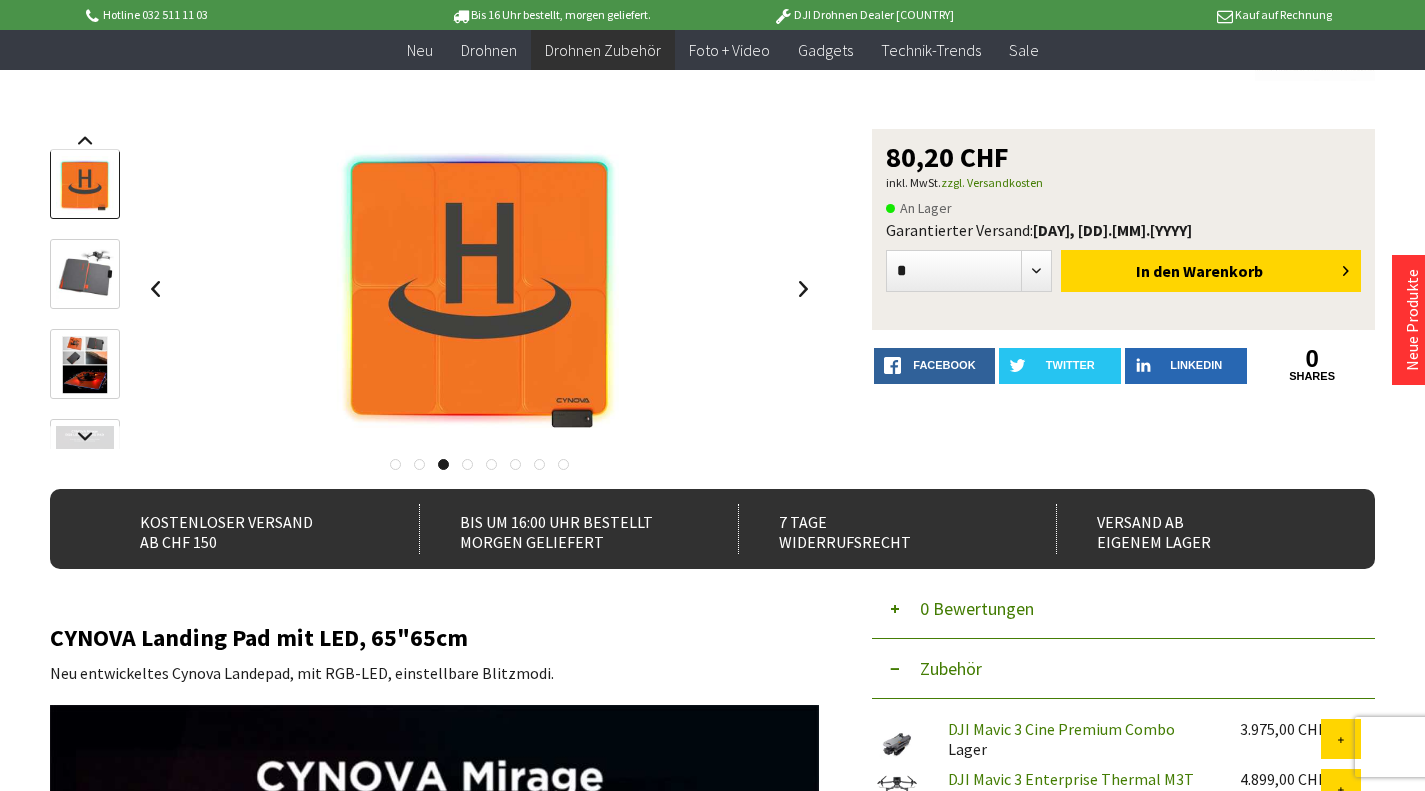 click at bounding box center (85, 275) 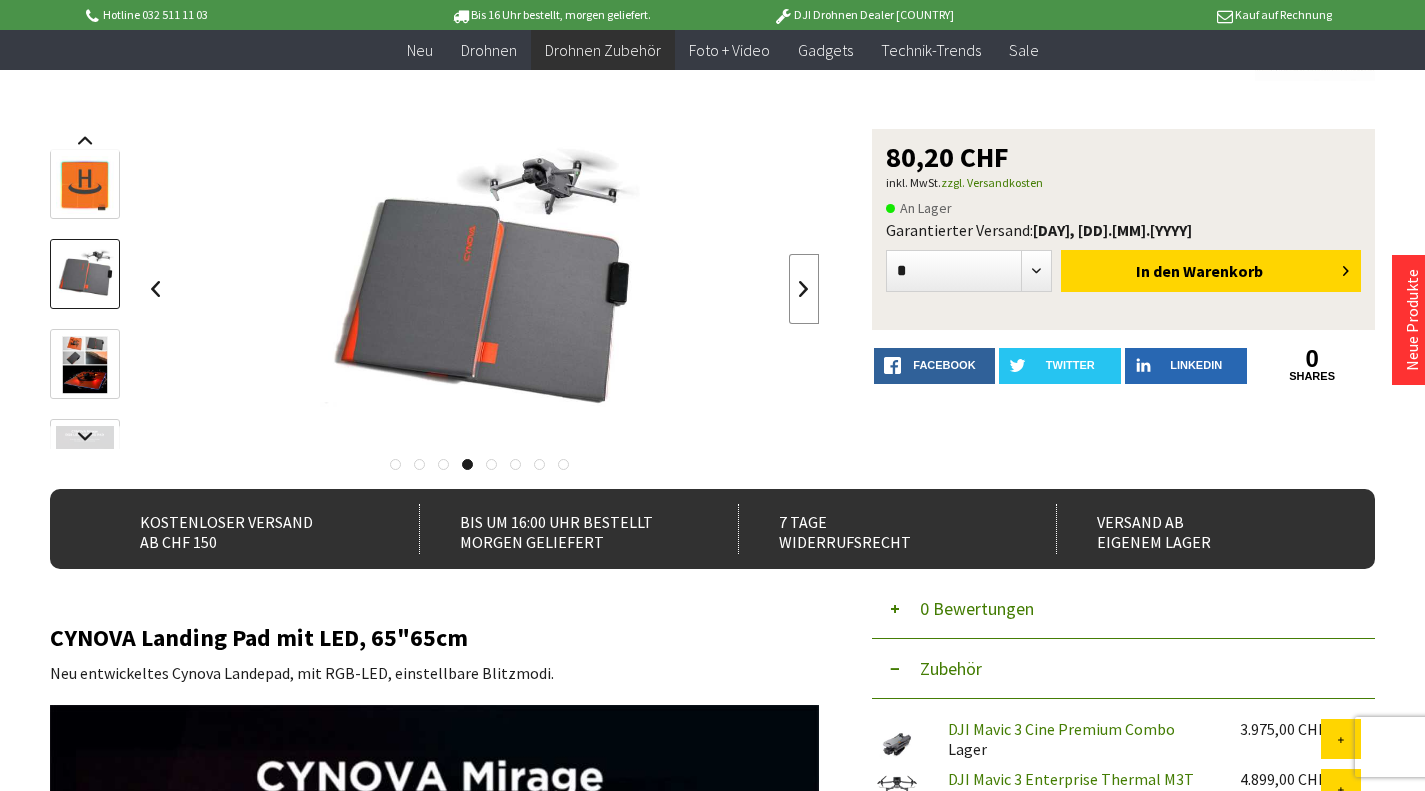 click at bounding box center (804, 289) 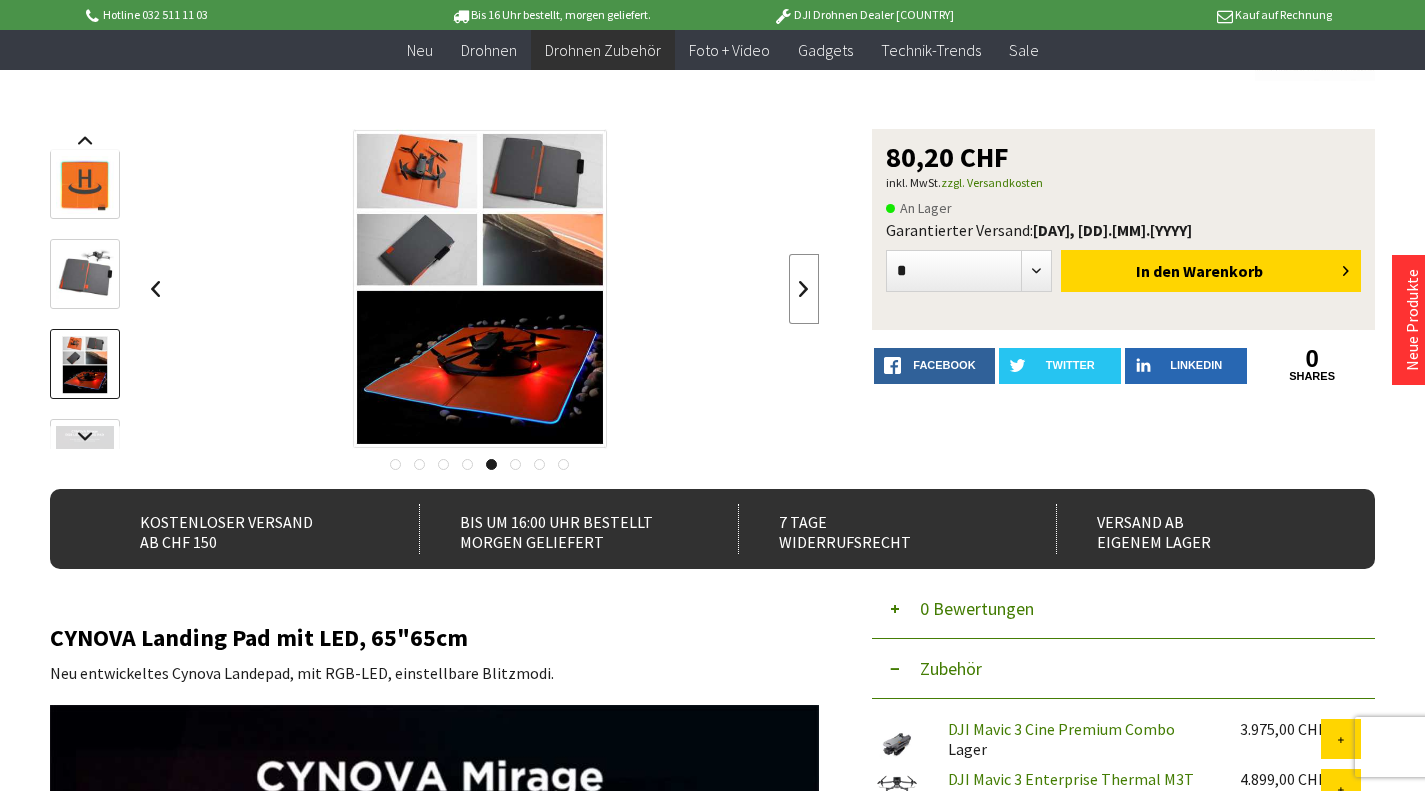 click at bounding box center (804, 289) 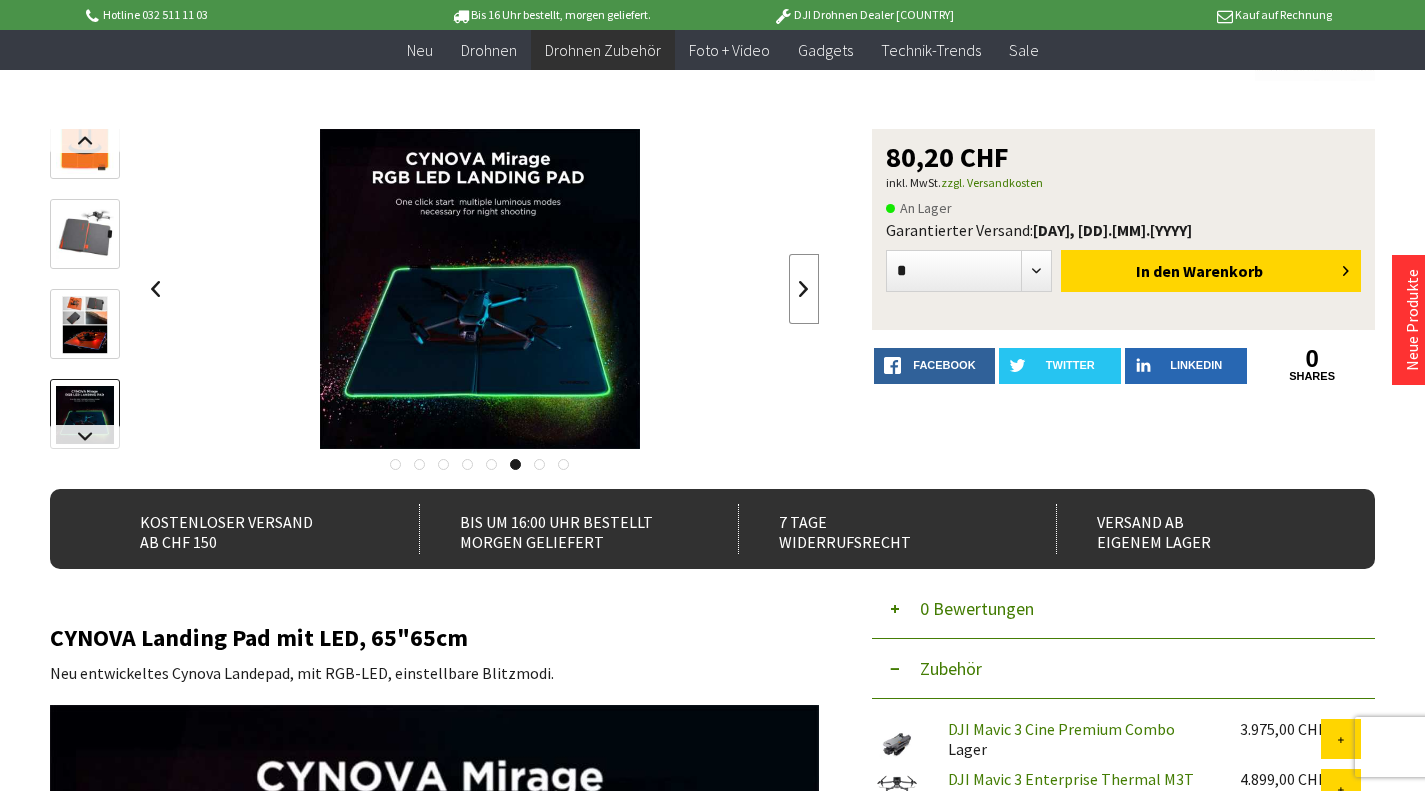 click at bounding box center [804, 289] 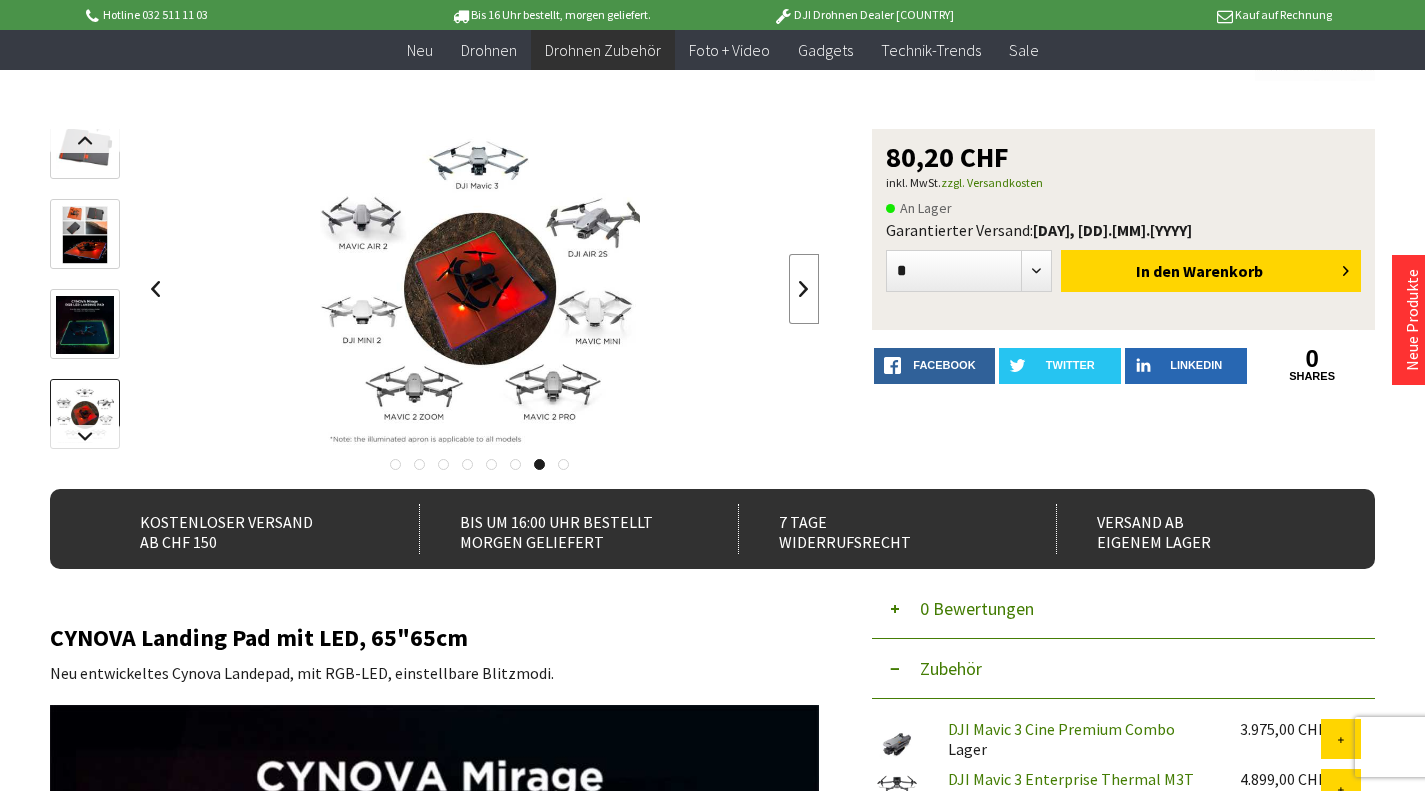 click at bounding box center (804, 289) 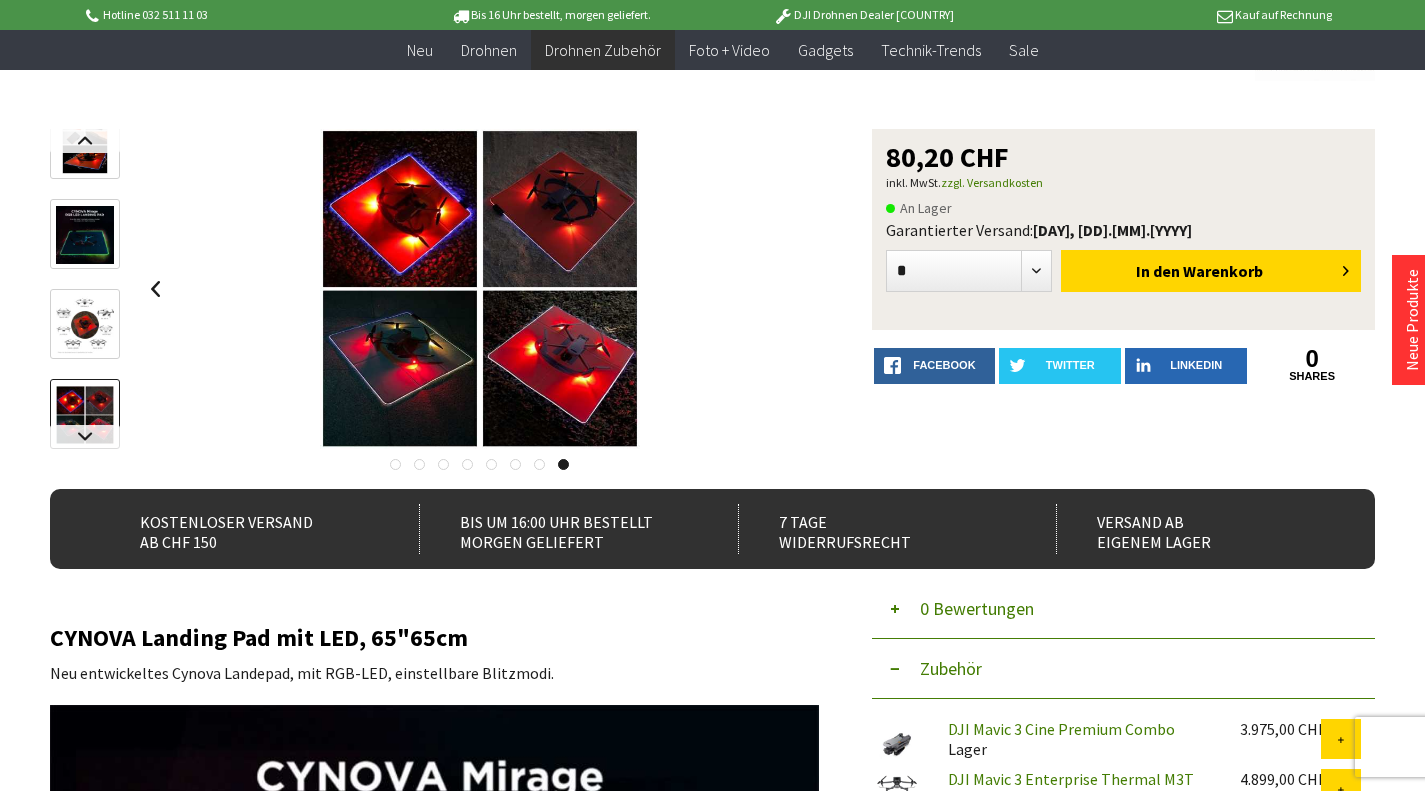 click at bounding box center [479, 289] 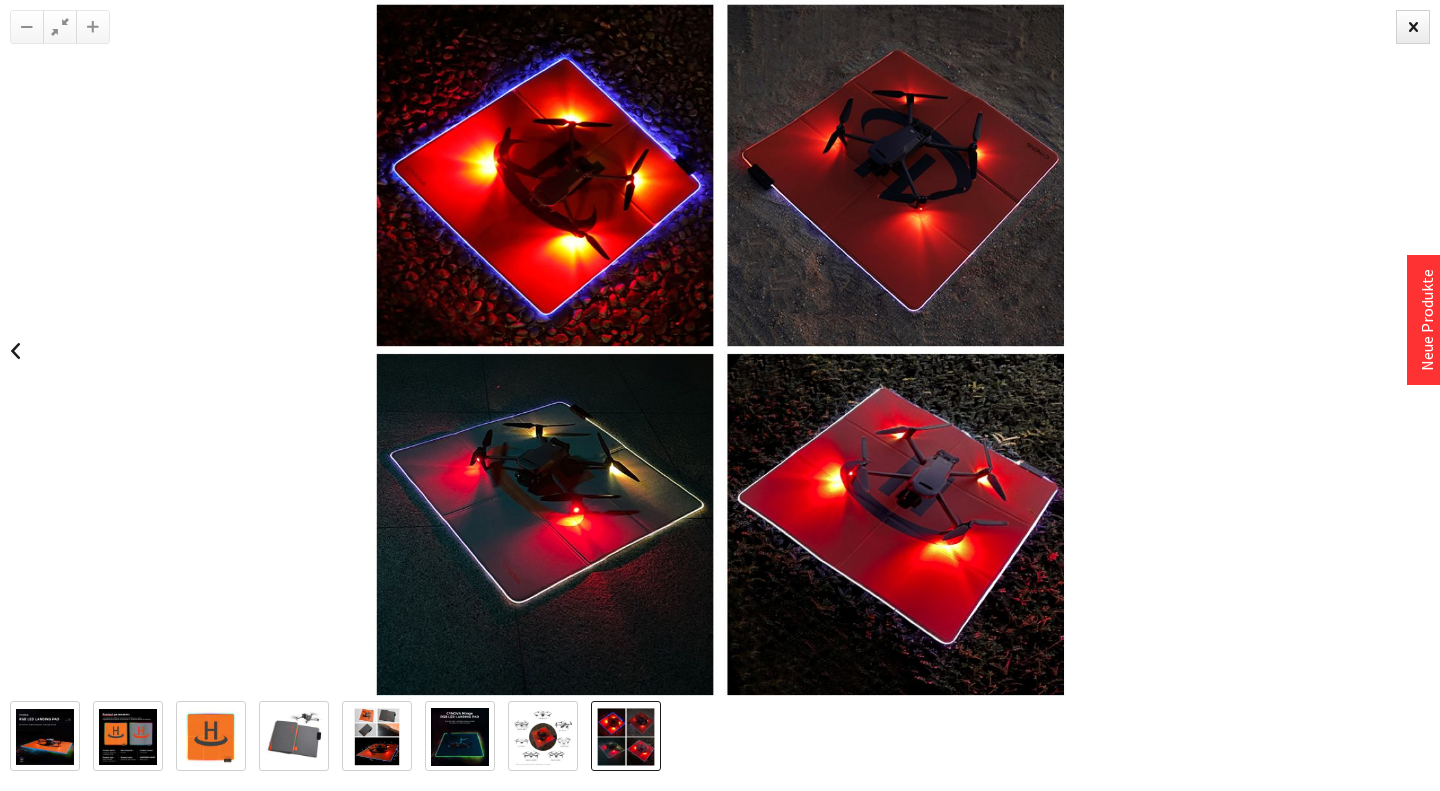 click at bounding box center (720, 350) 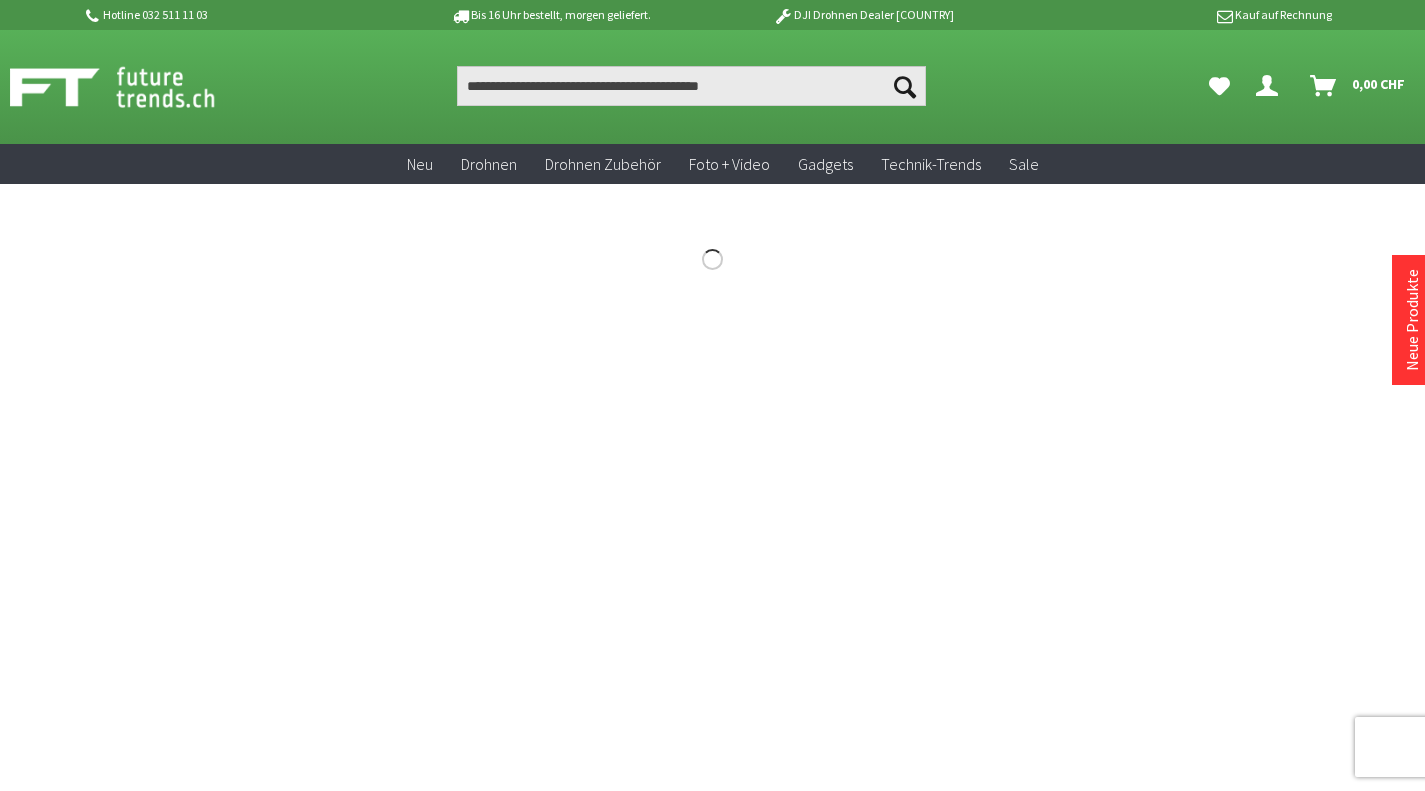 scroll, scrollTop: 0, scrollLeft: 0, axis: both 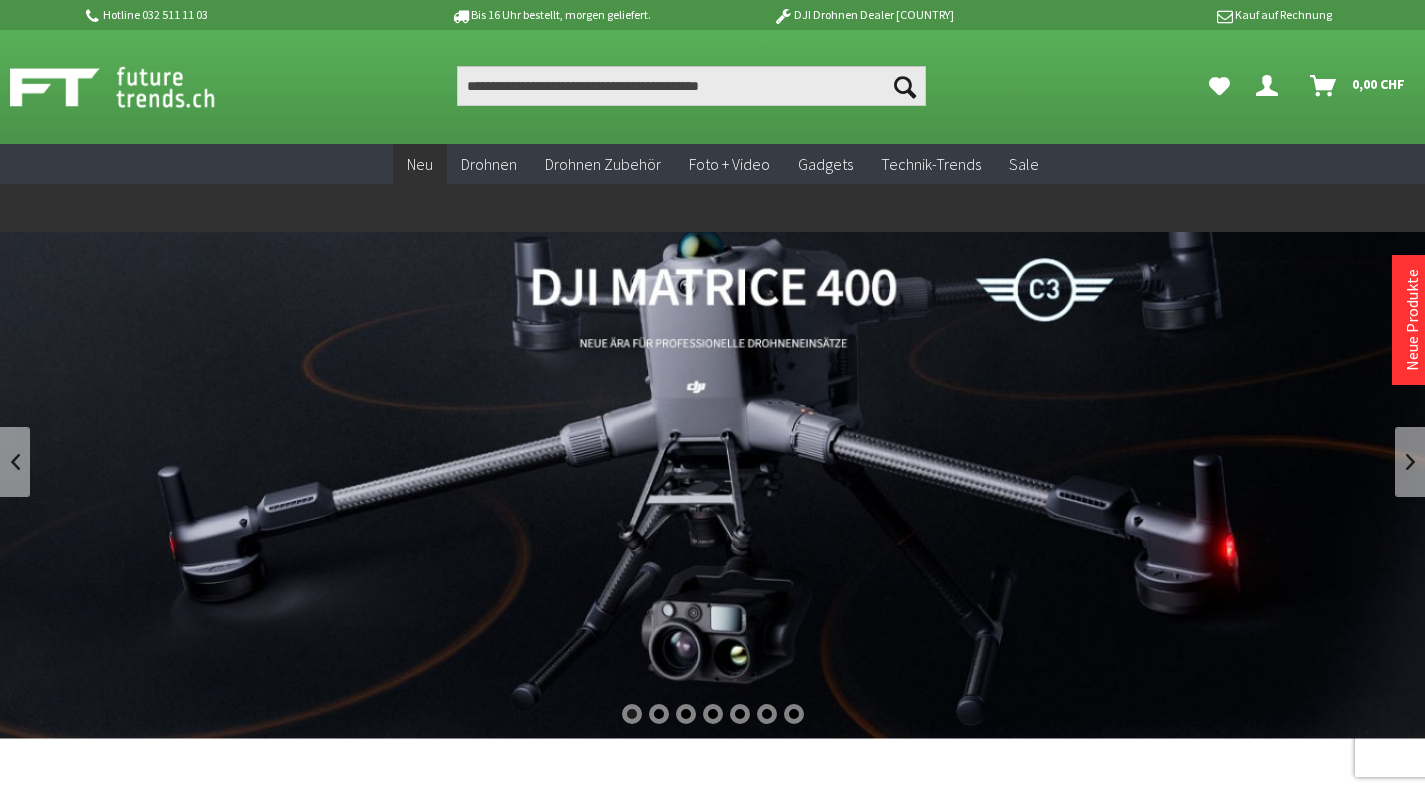 click on "Neu" at bounding box center [420, 164] 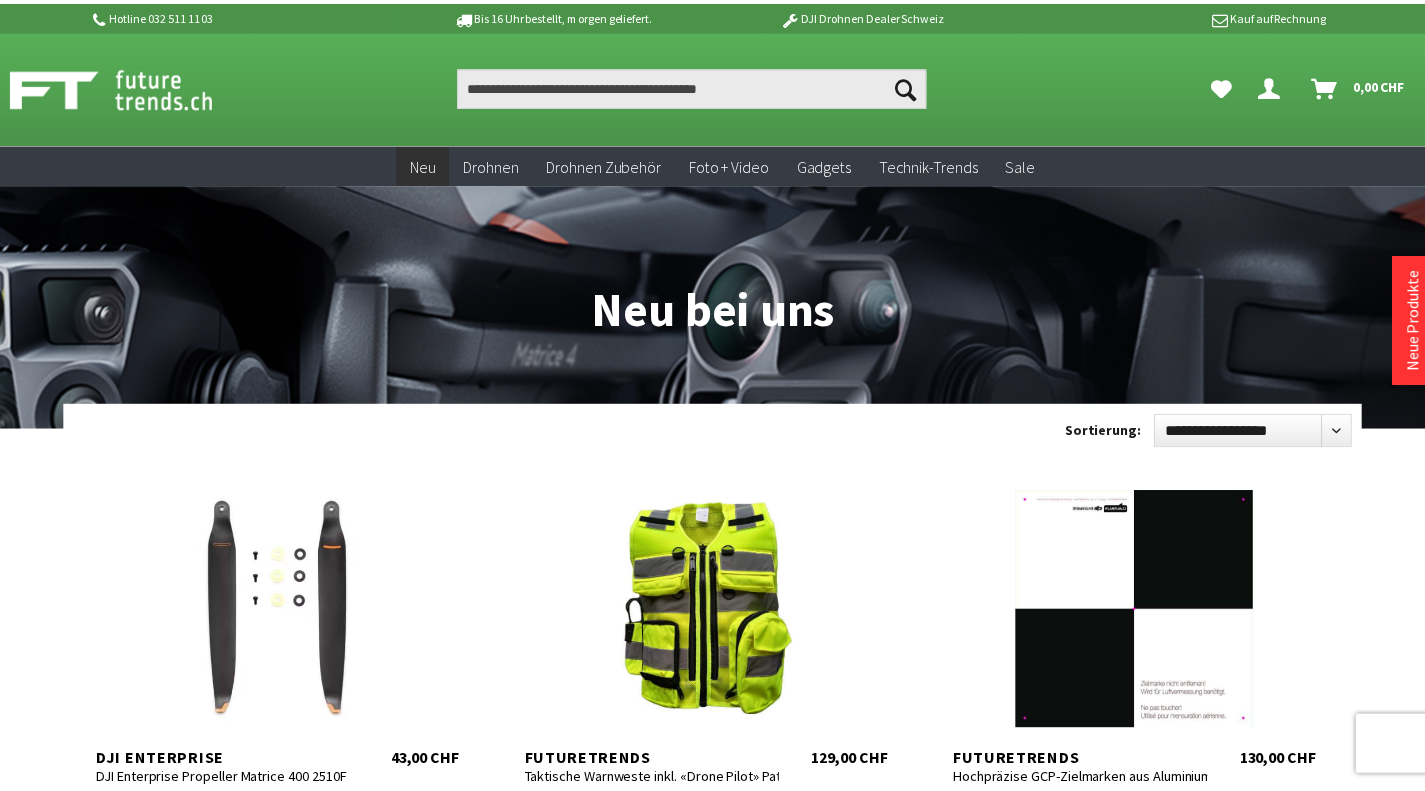 scroll, scrollTop: 0, scrollLeft: 0, axis: both 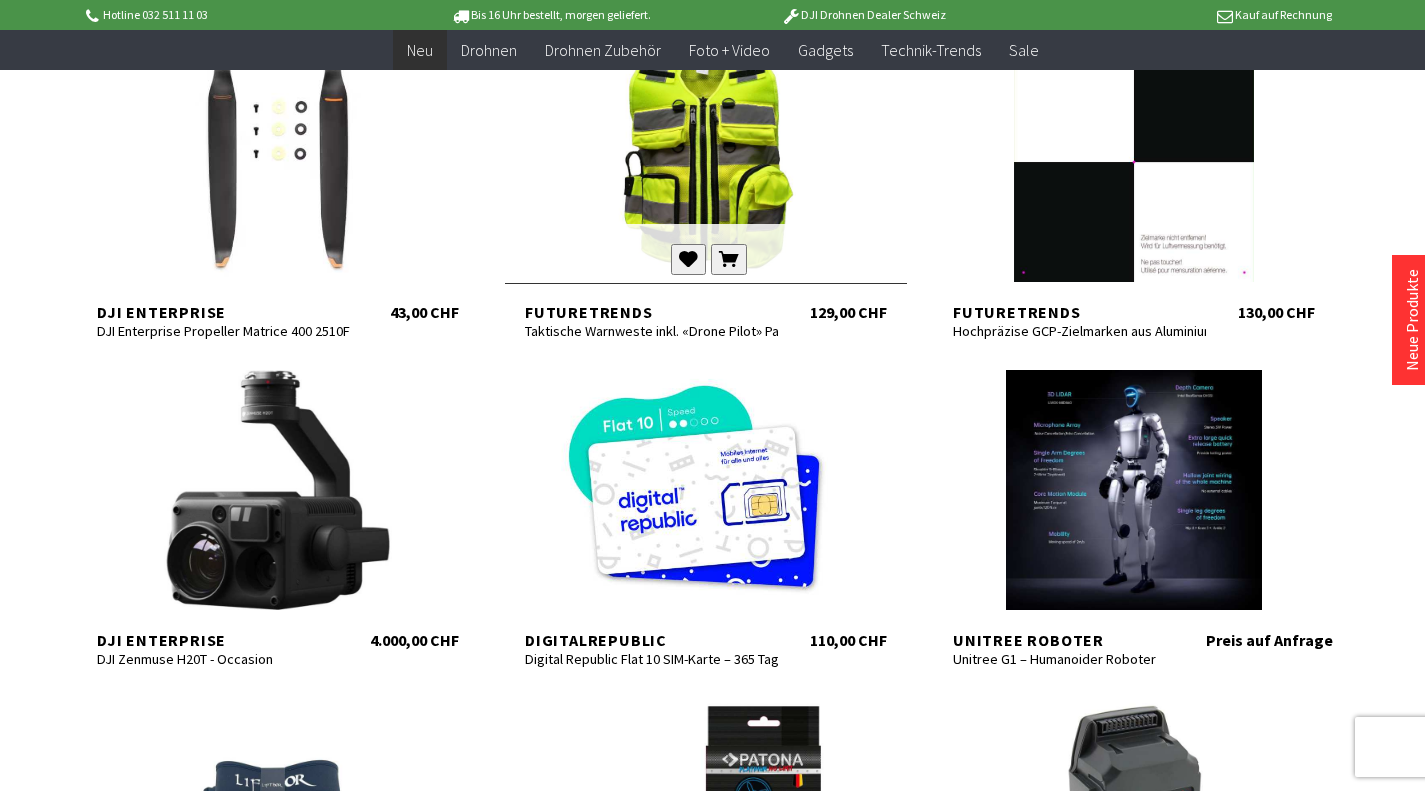 click at bounding box center (706, 162) 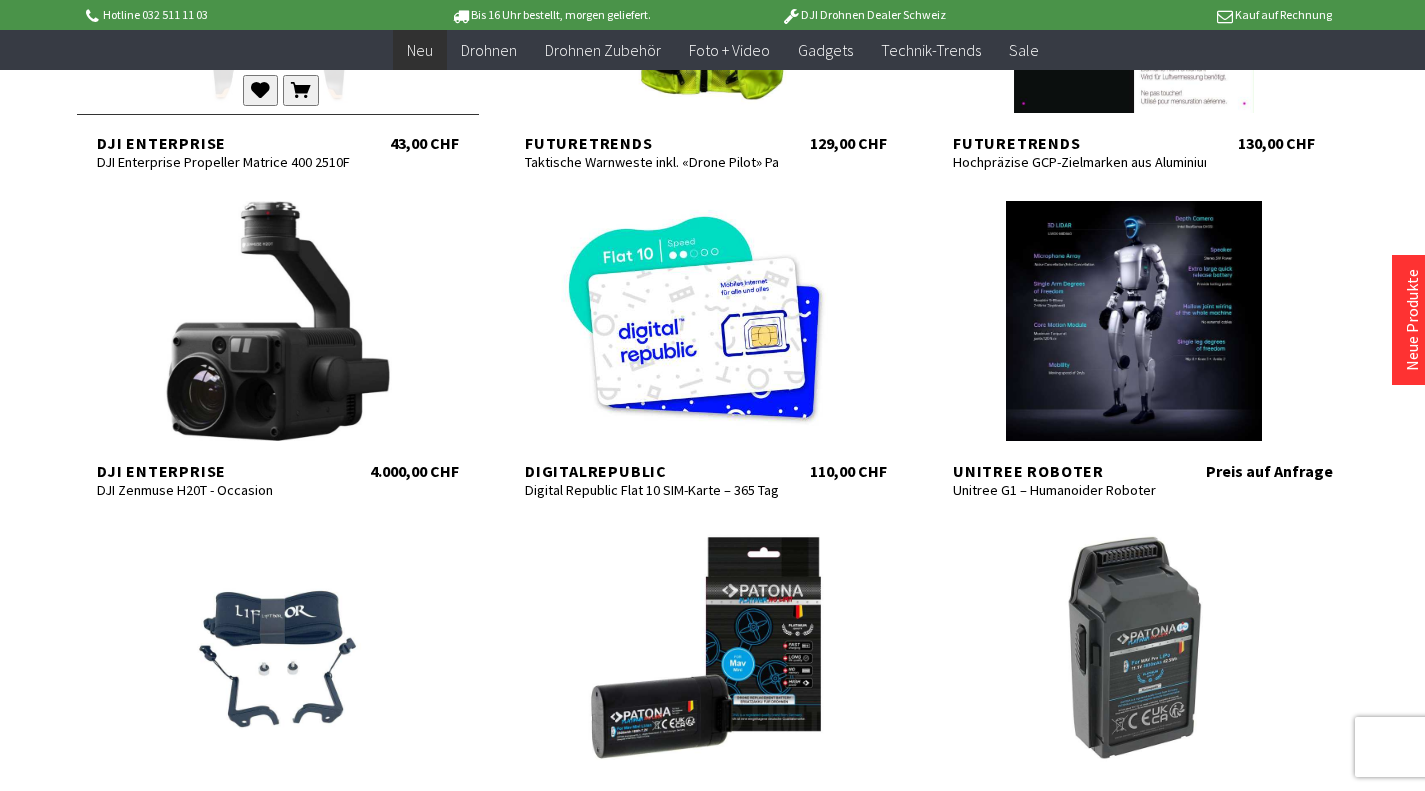 scroll, scrollTop: 650, scrollLeft: 0, axis: vertical 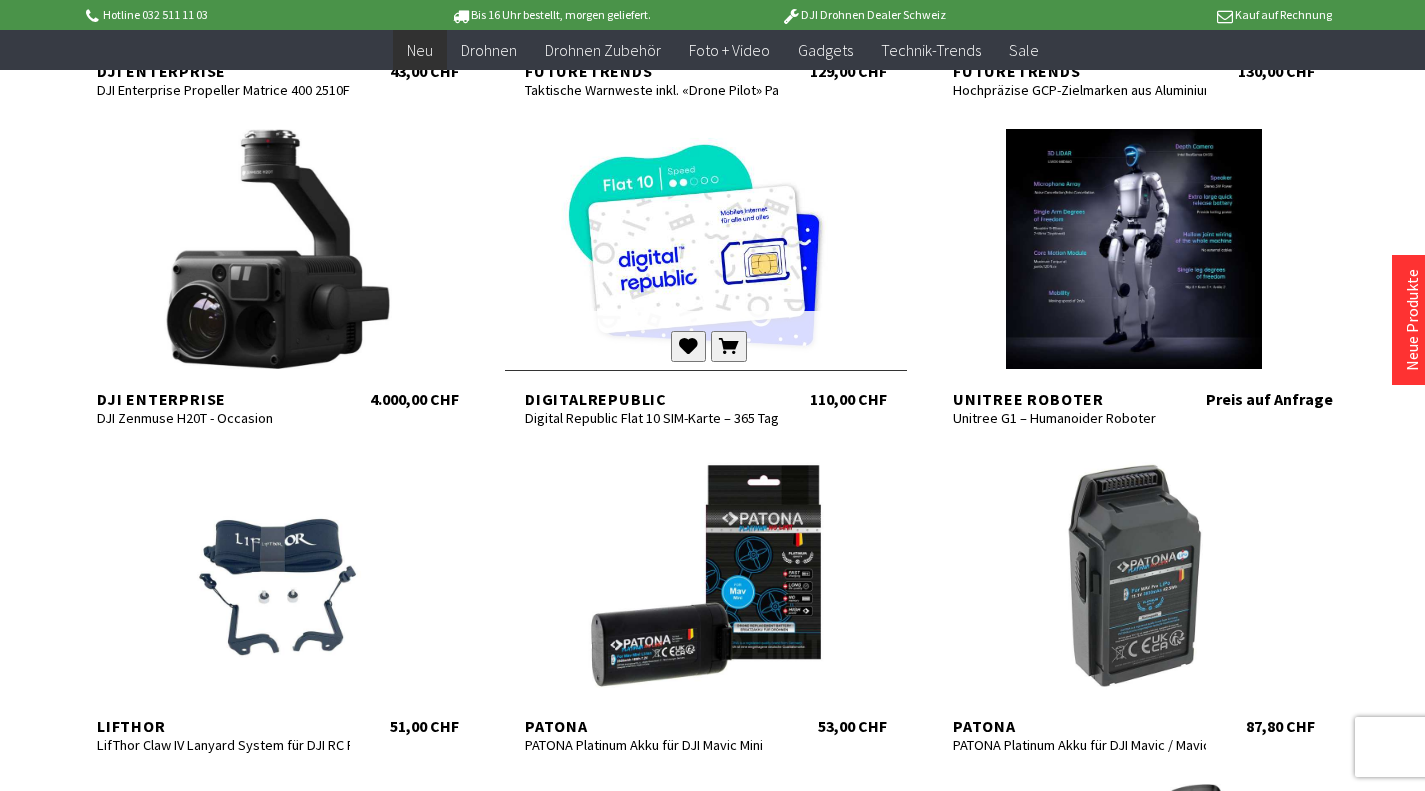 click at bounding box center (706, 249) 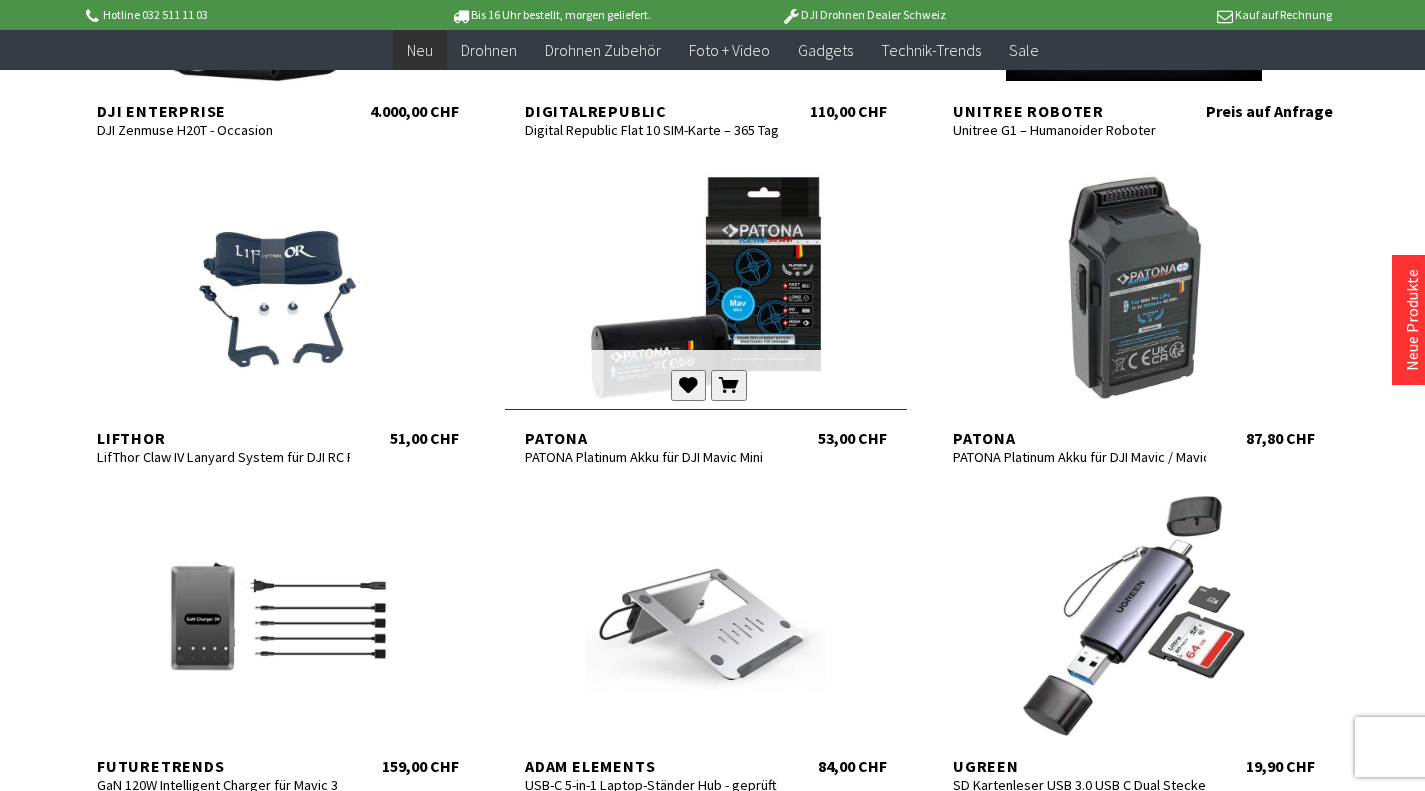 scroll, scrollTop: 939, scrollLeft: 0, axis: vertical 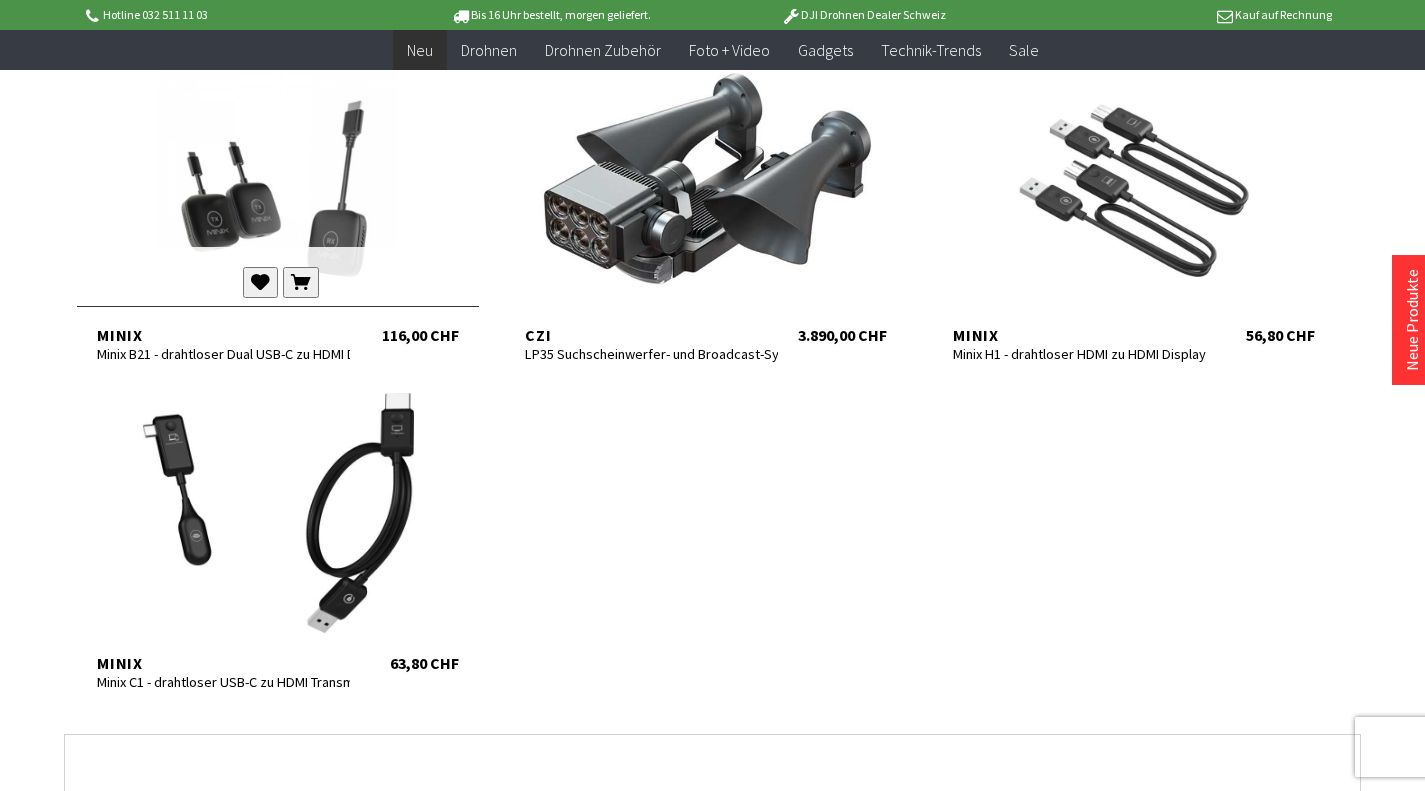 click at bounding box center [278, 185] 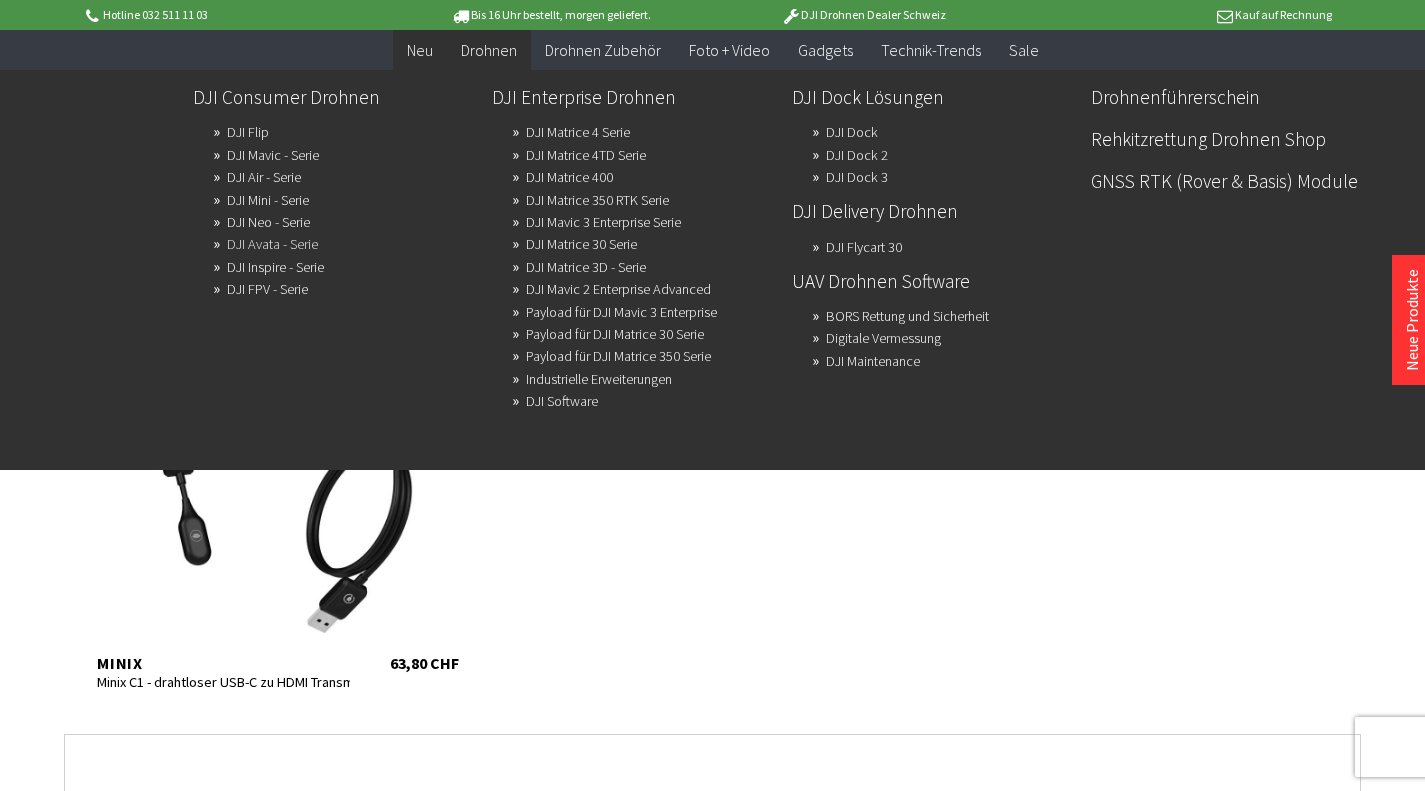 click on "DJI Avata - Serie" at bounding box center (272, 244) 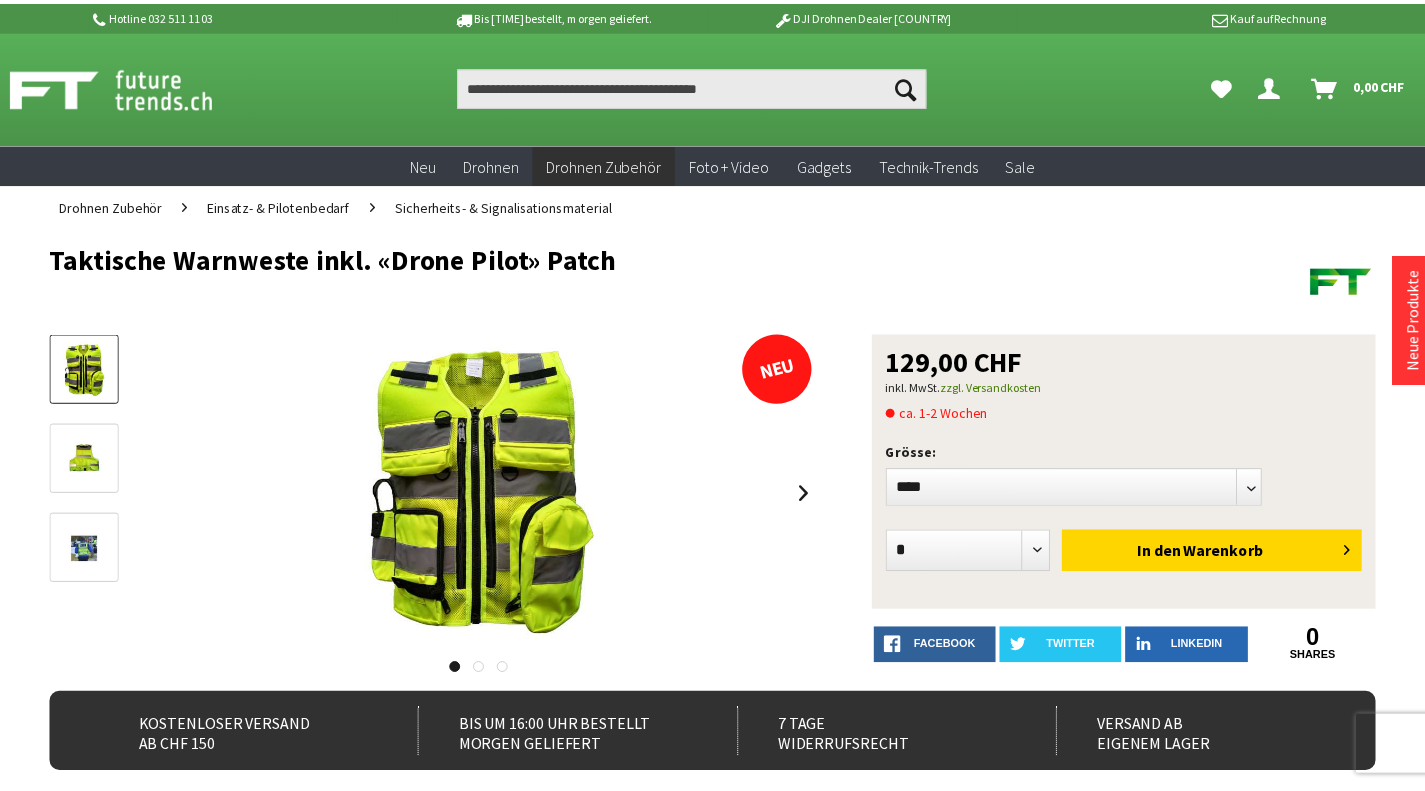 scroll, scrollTop: 0, scrollLeft: 0, axis: both 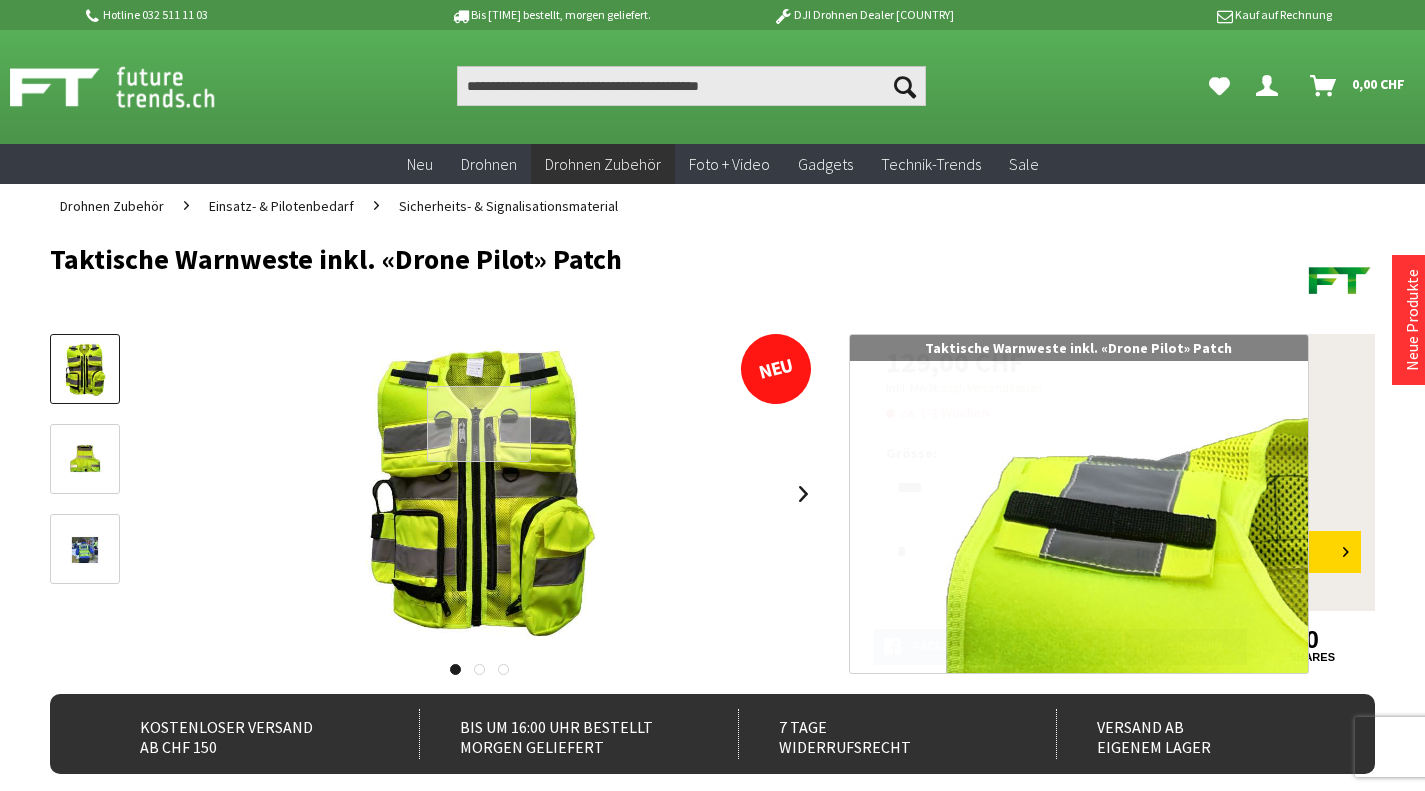 click at bounding box center (478, 424) 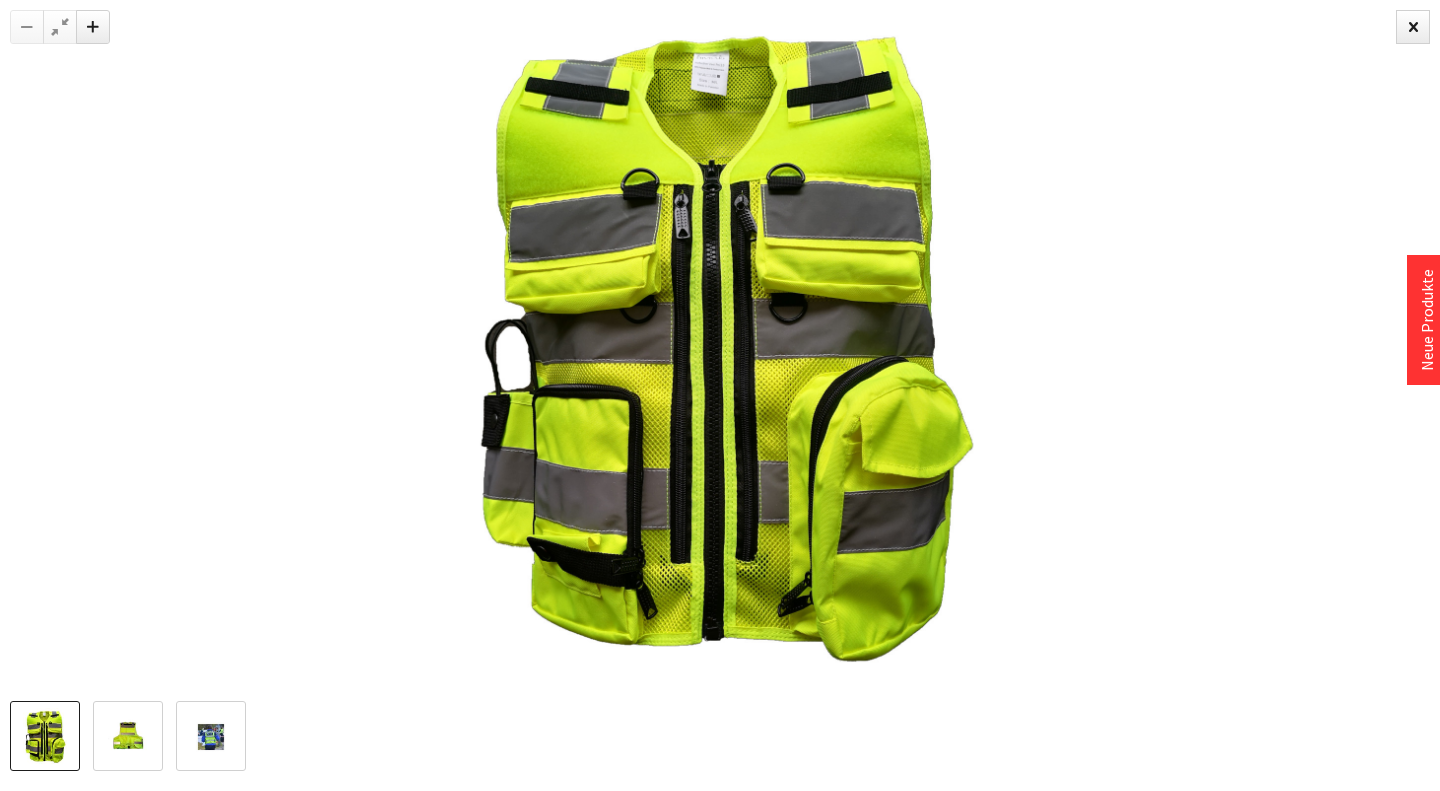 click at bounding box center (128, 737) 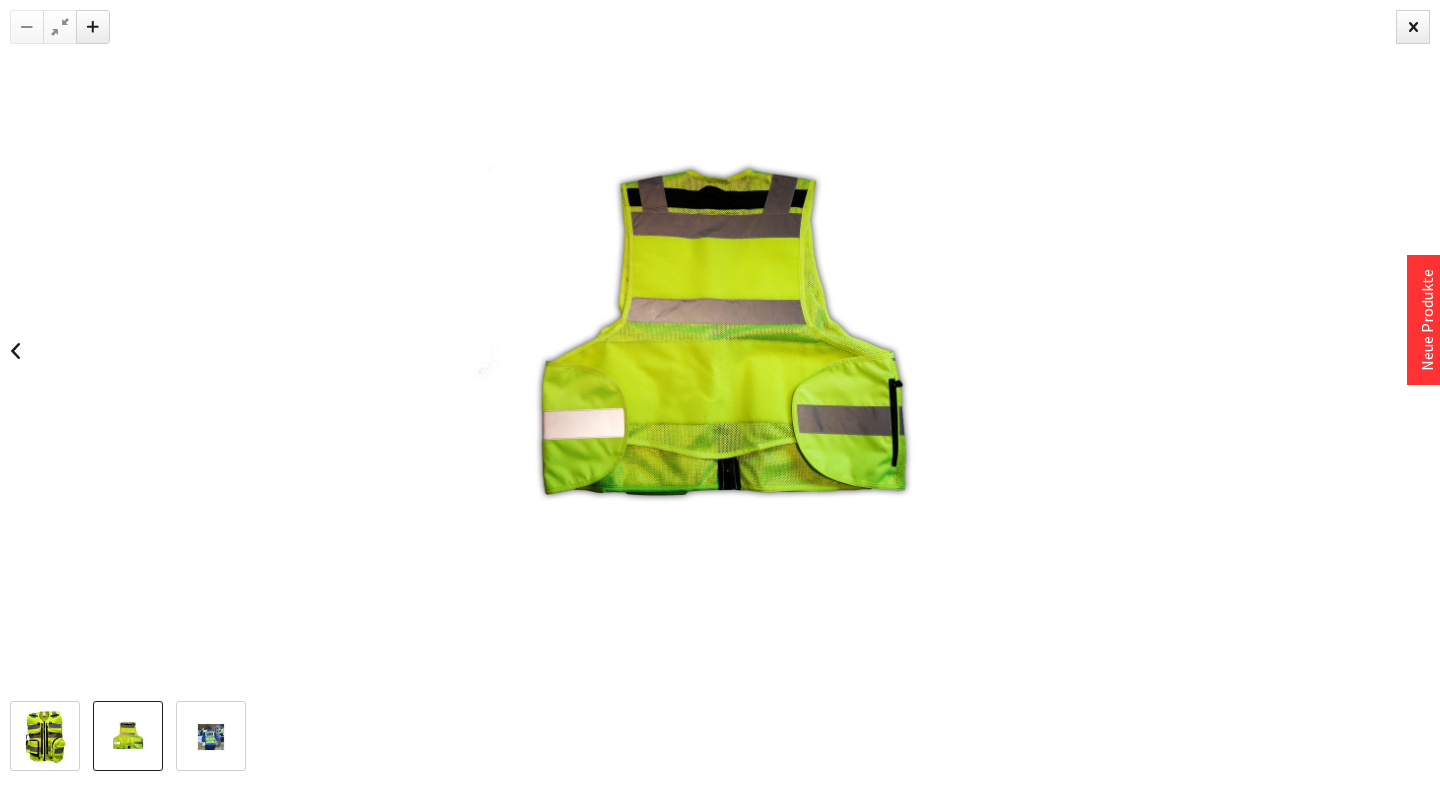 click at bounding box center (211, 737) 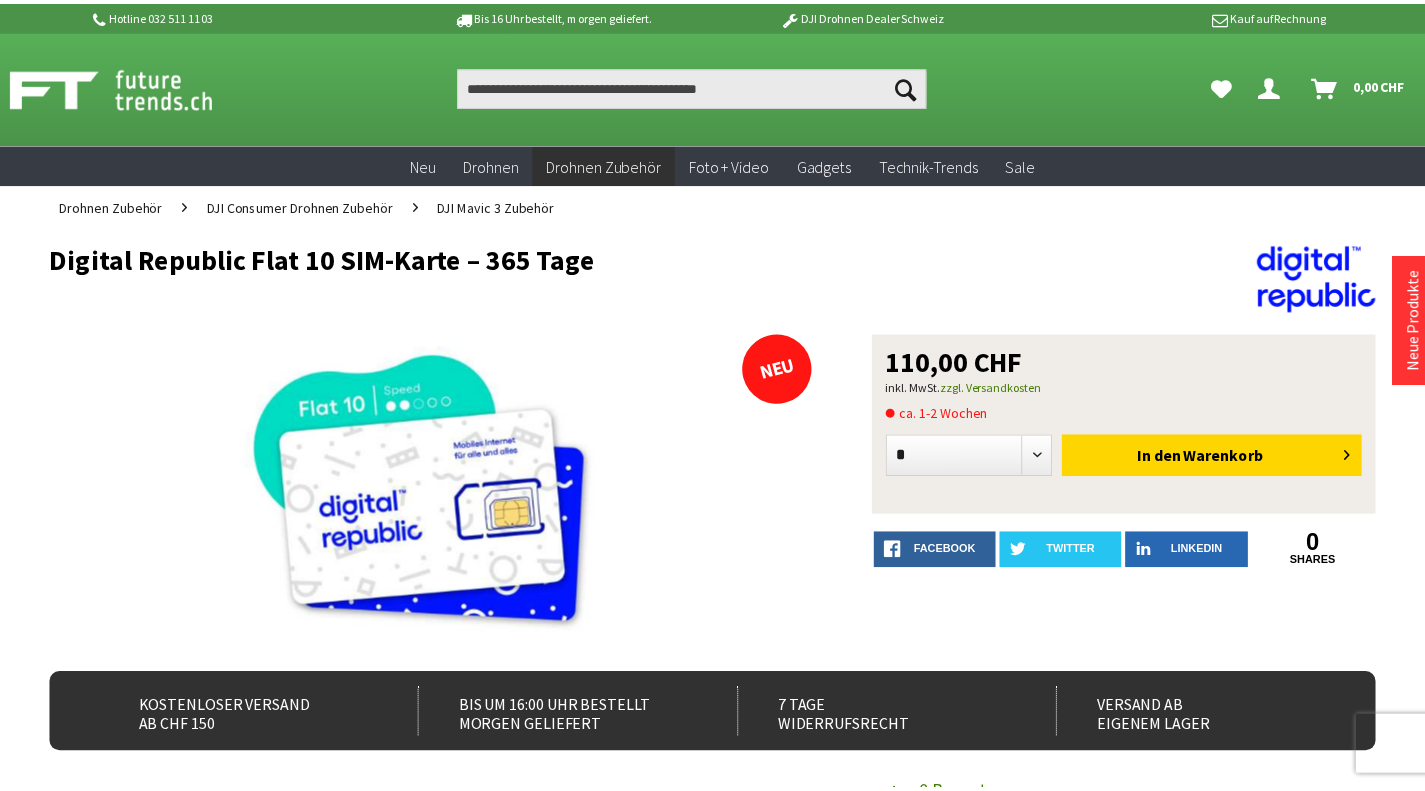 scroll, scrollTop: 0, scrollLeft: 0, axis: both 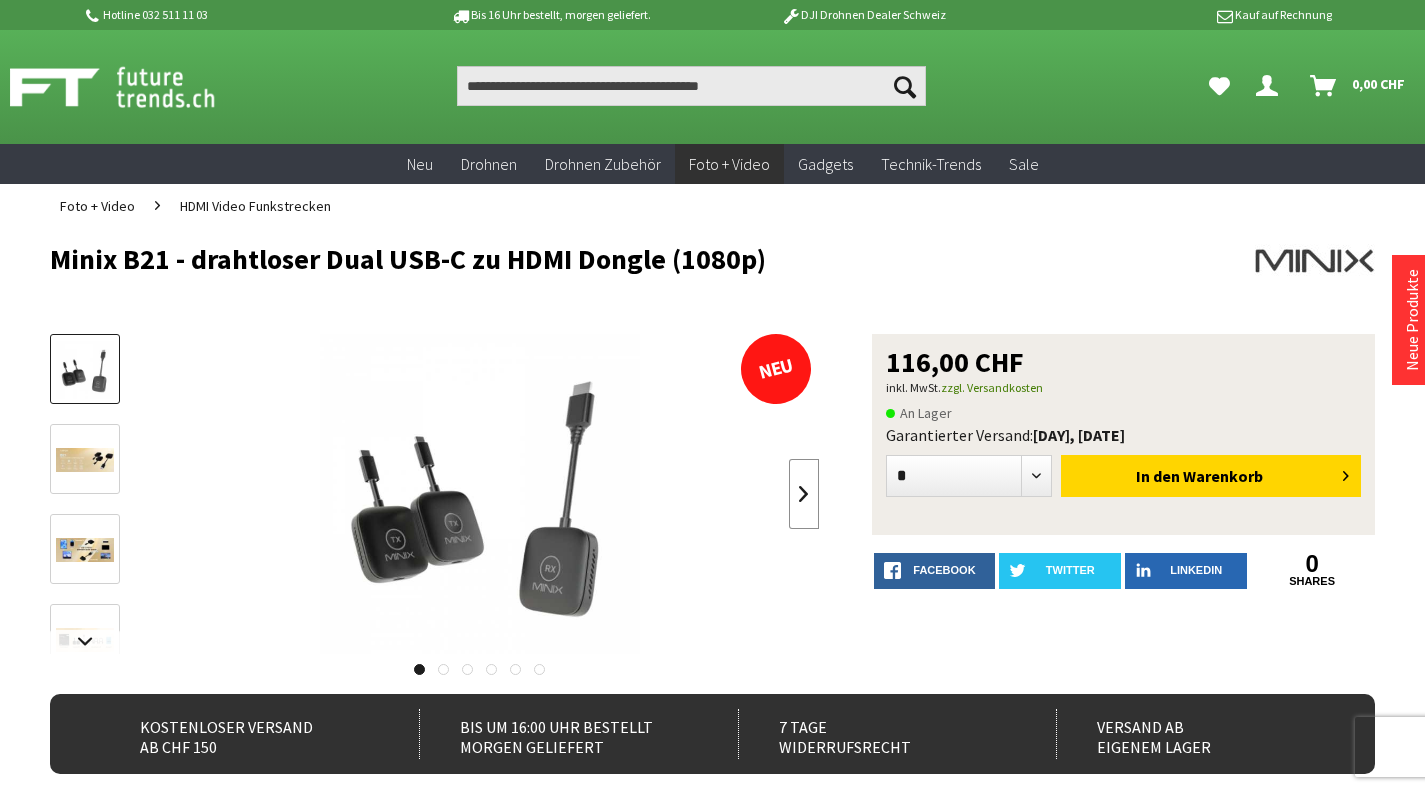 click at bounding box center [804, 494] 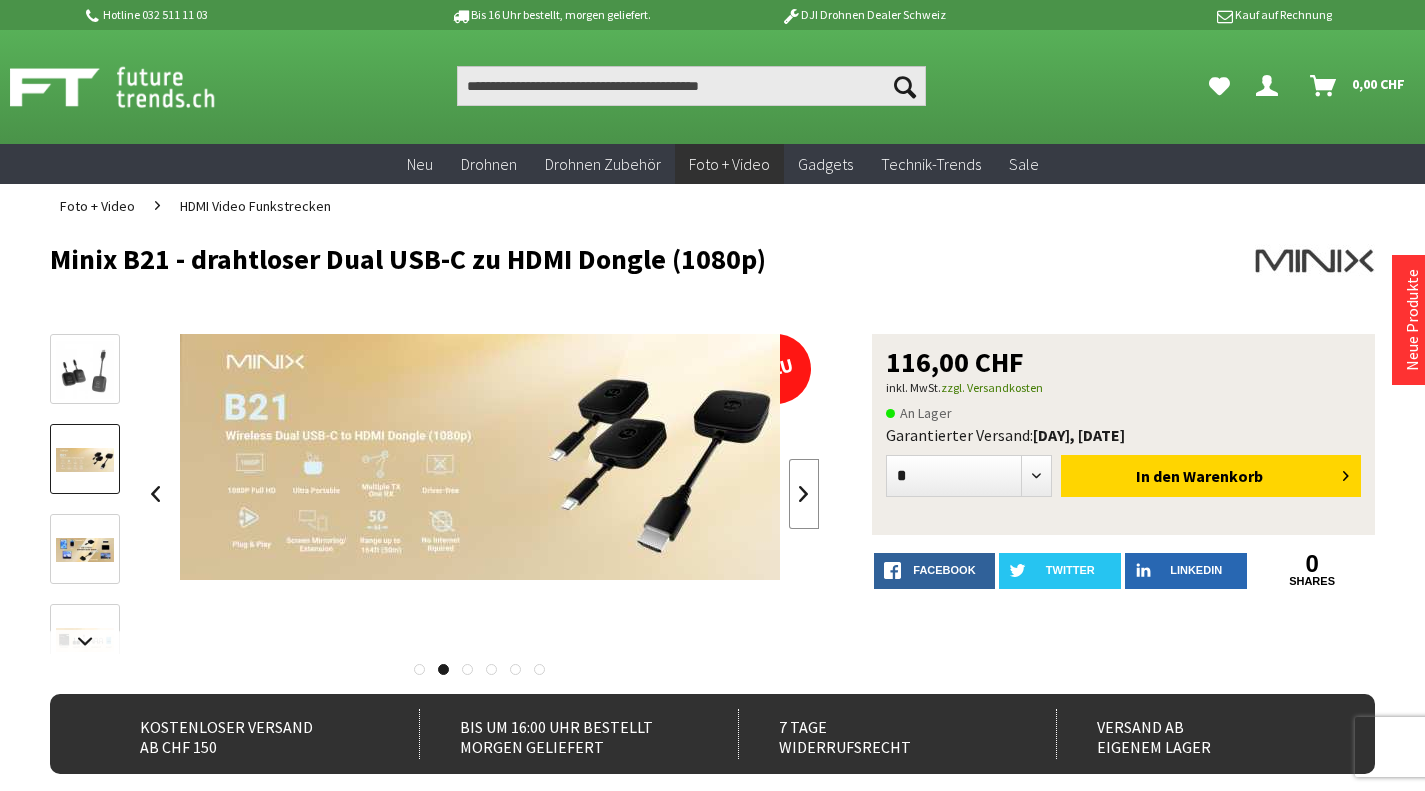 click at bounding box center [804, 494] 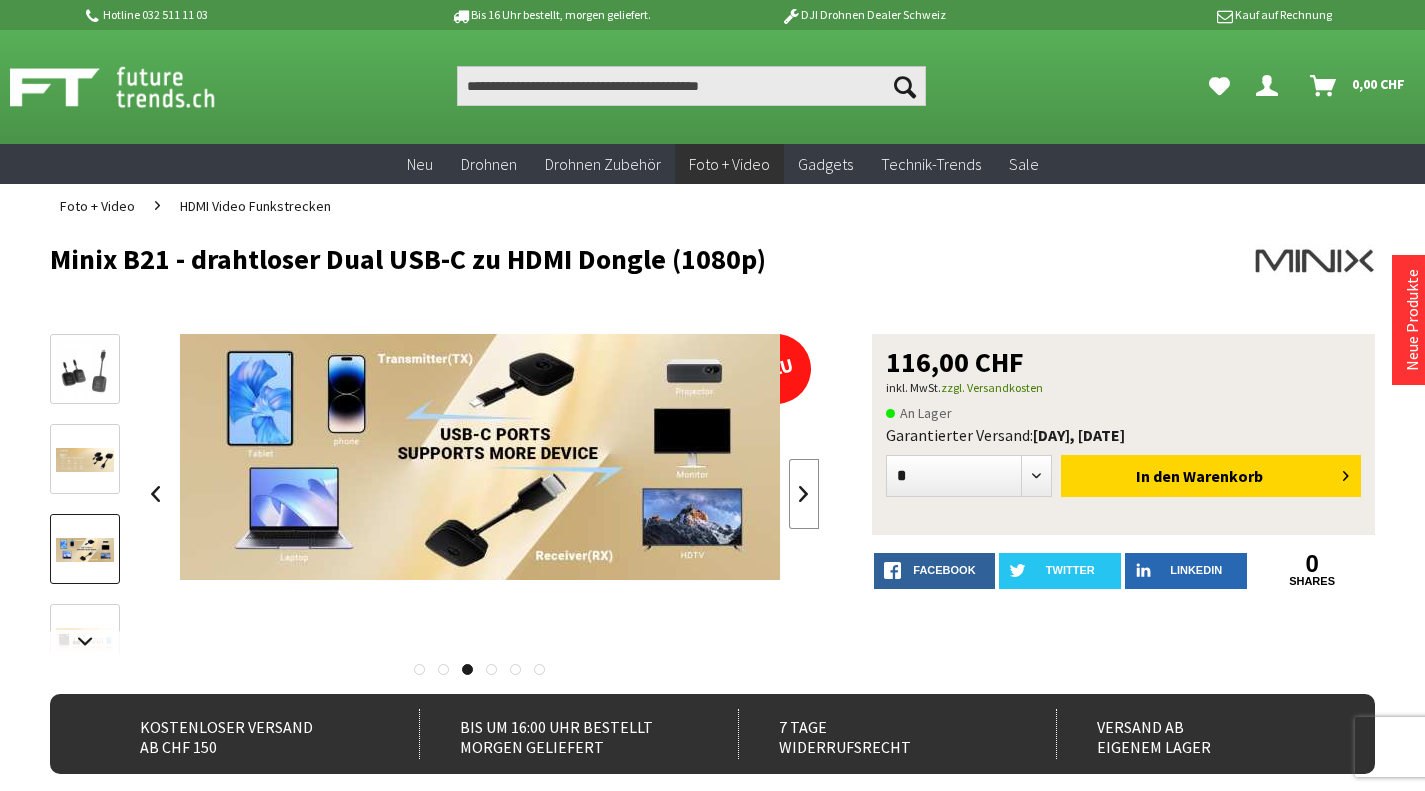 click at bounding box center [804, 494] 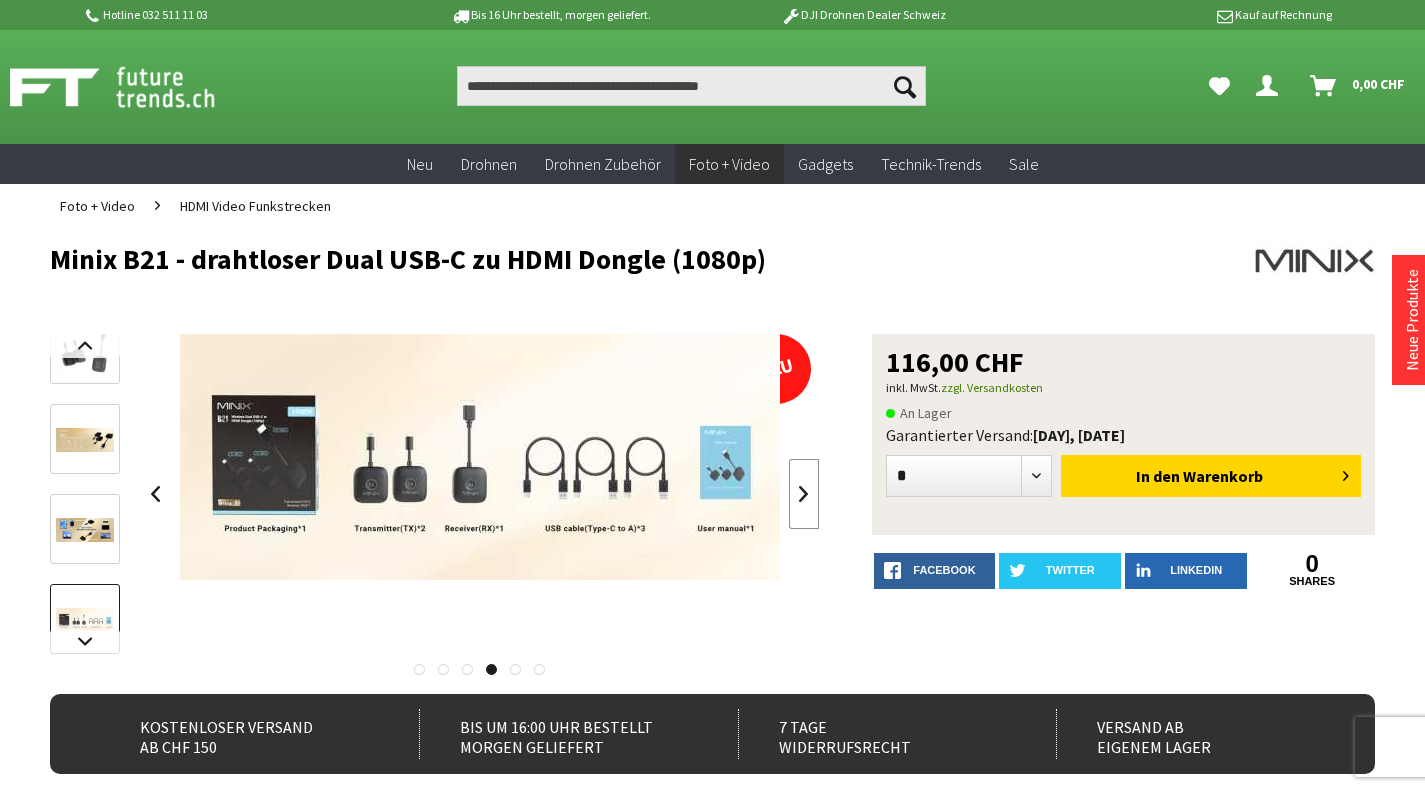 click at bounding box center [804, 494] 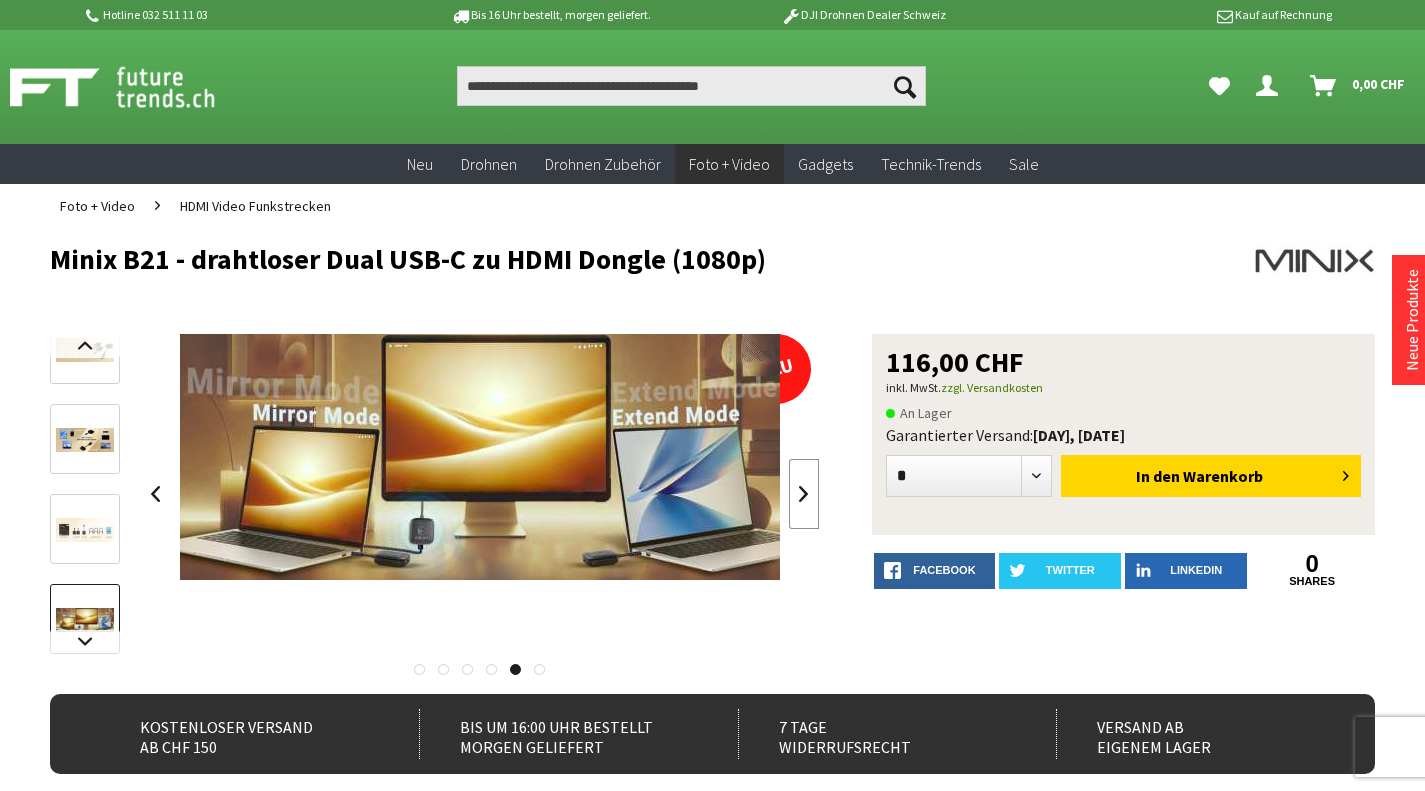 click at bounding box center [804, 494] 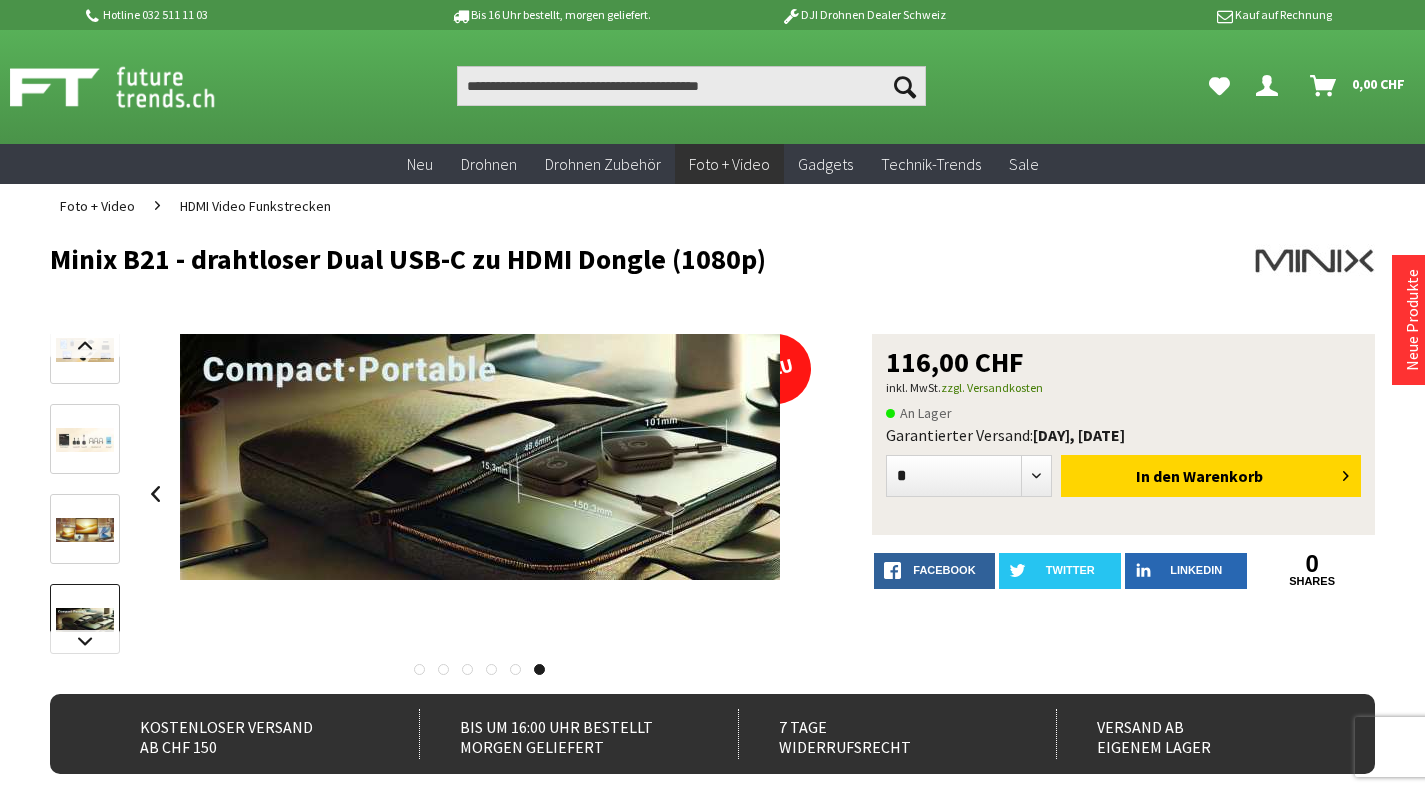 click at bounding box center [479, 494] 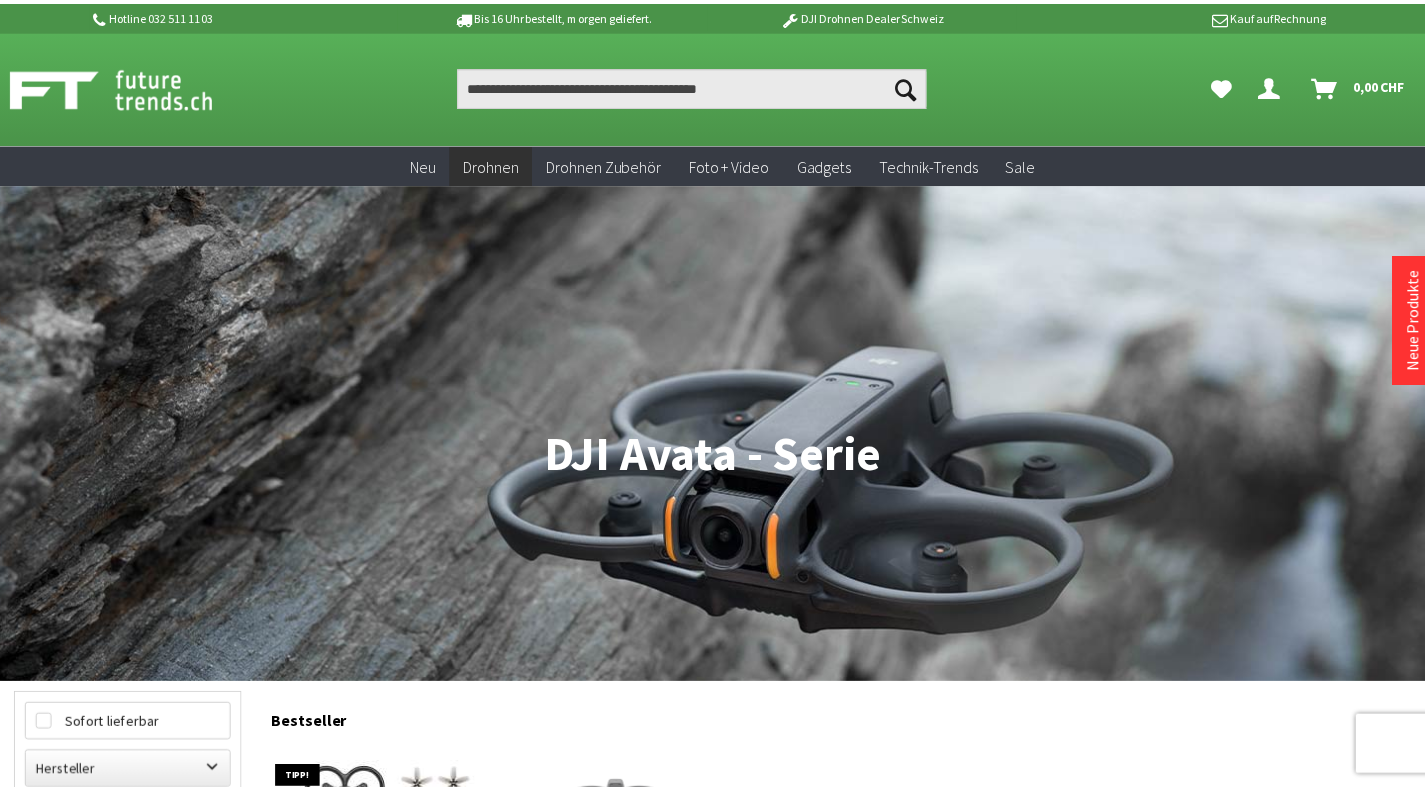 scroll, scrollTop: 0, scrollLeft: 0, axis: both 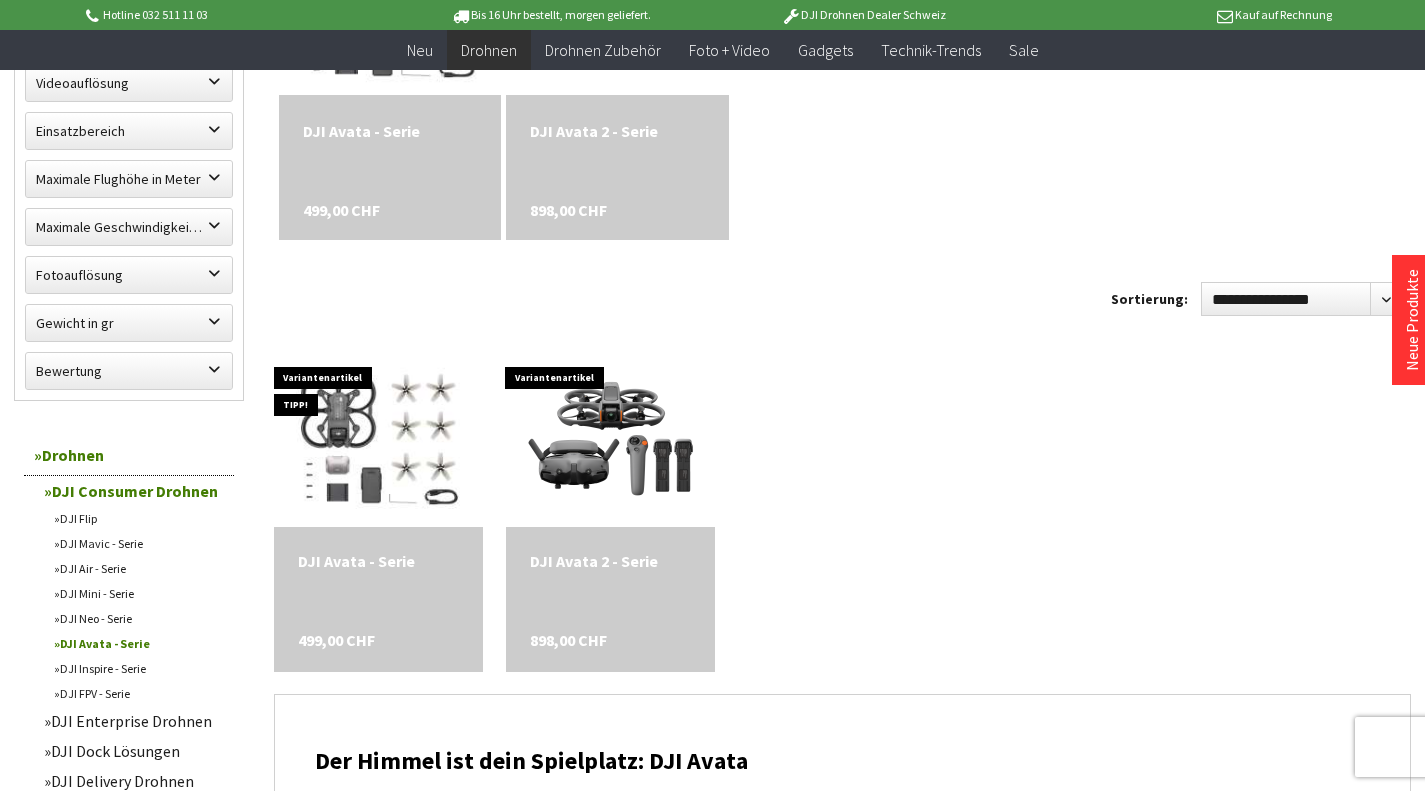 click on "DJI Flip" at bounding box center (139, 518) 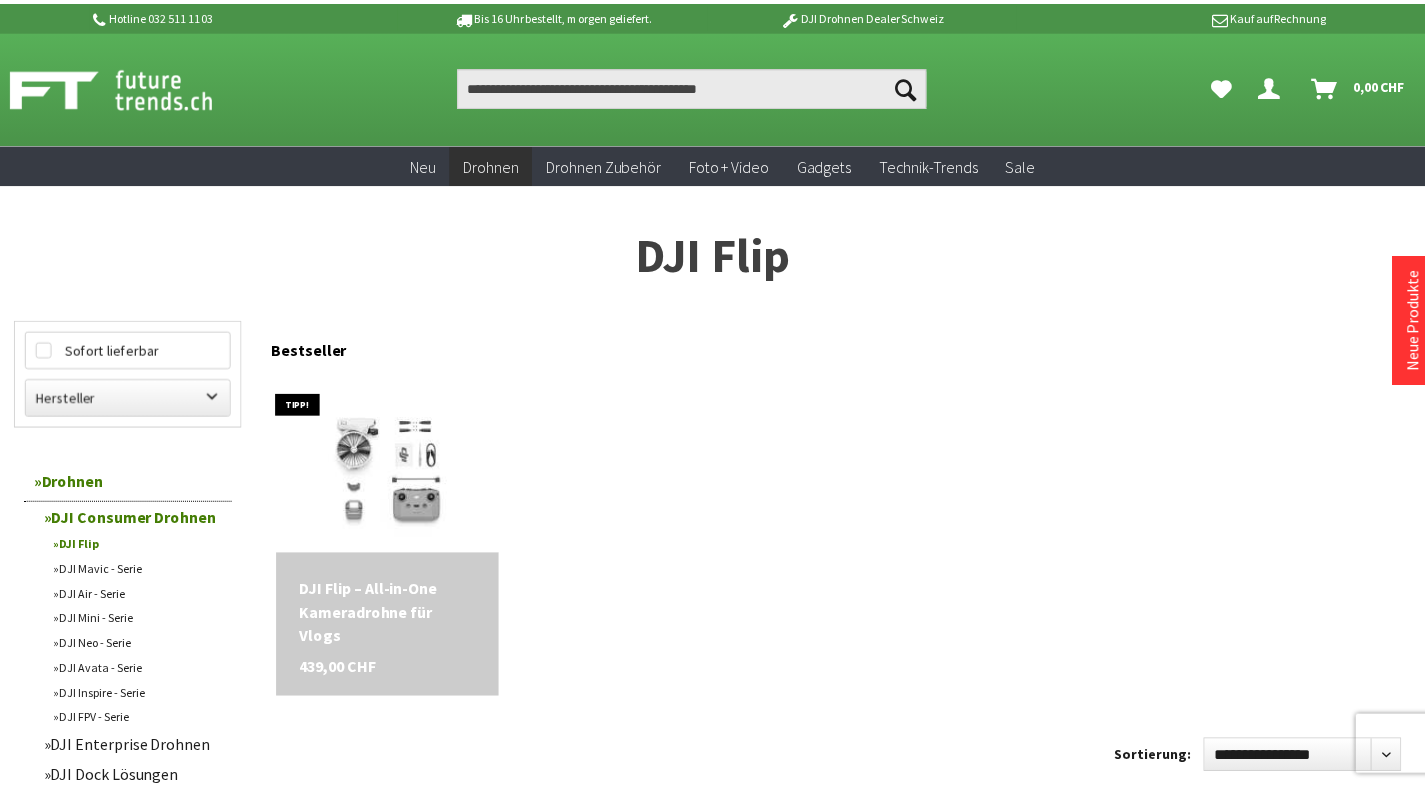 scroll, scrollTop: 0, scrollLeft: 0, axis: both 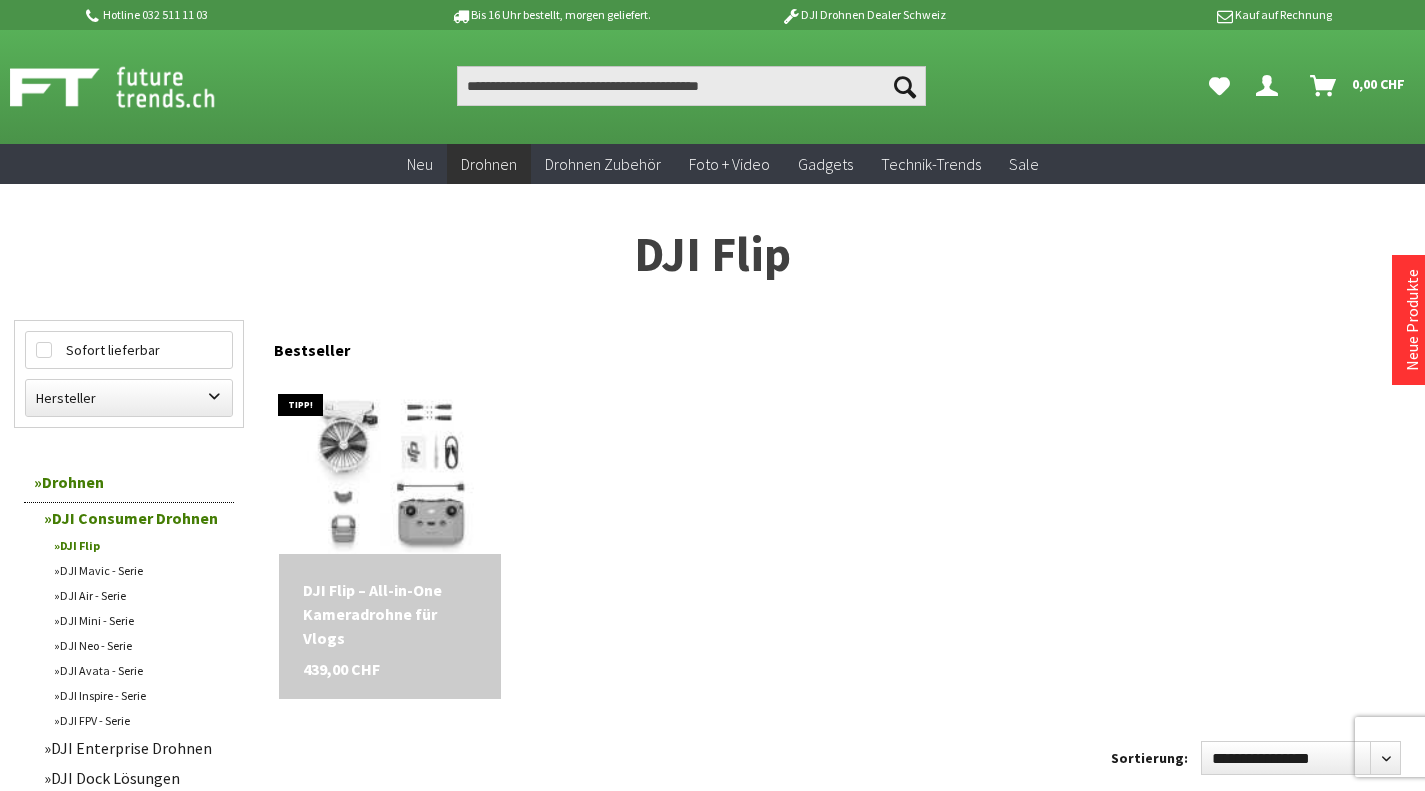 click at bounding box center [390, 464] 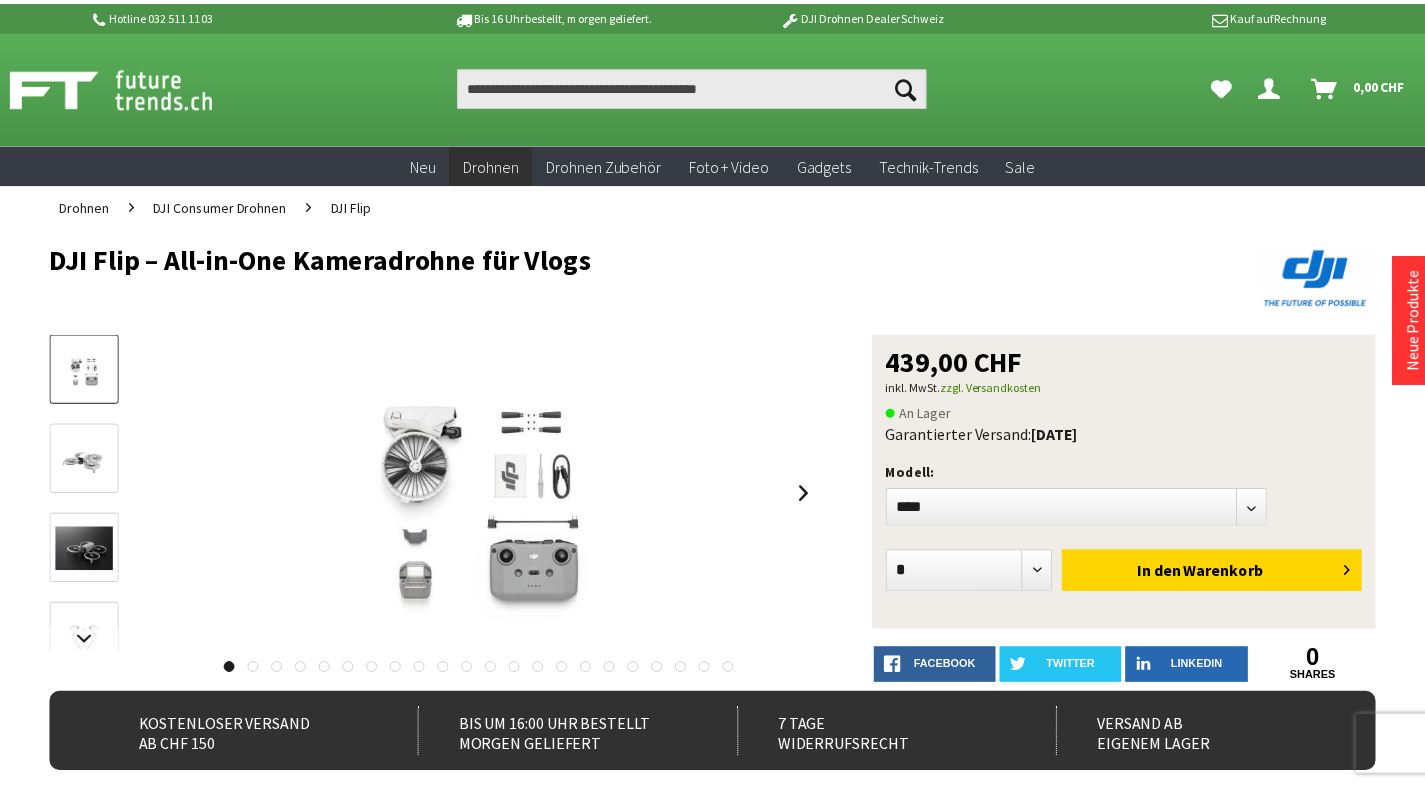scroll, scrollTop: 0, scrollLeft: 0, axis: both 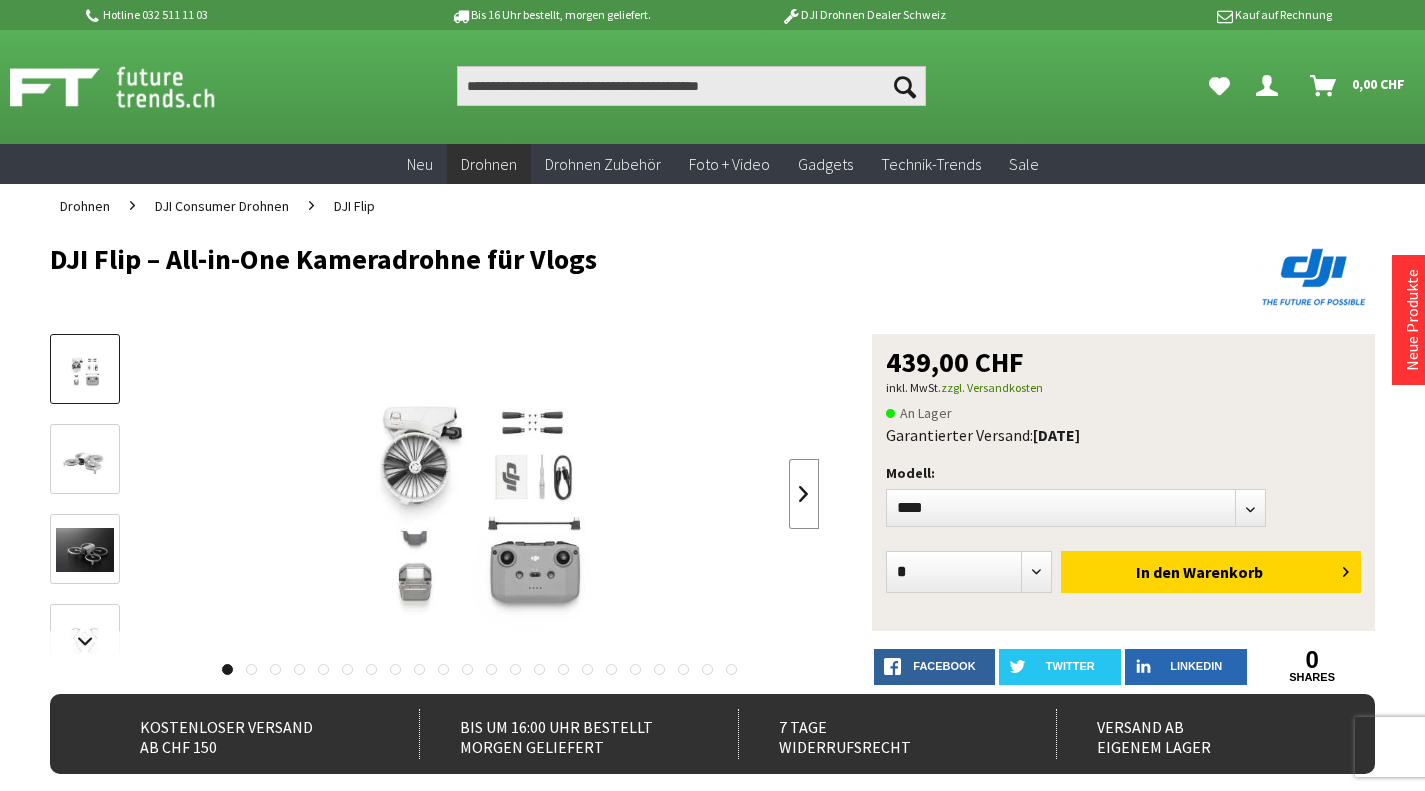 click at bounding box center [804, 494] 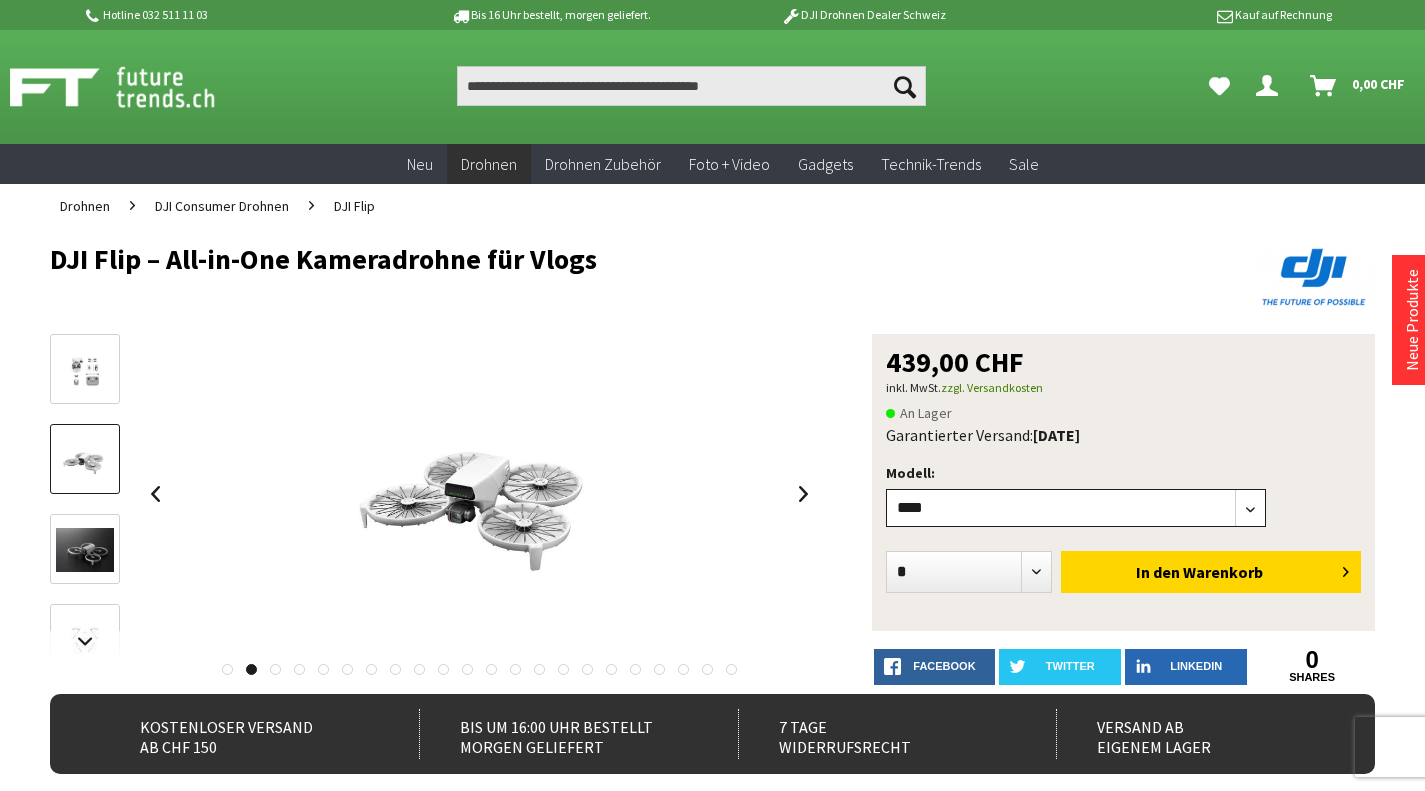 click on "**********" at bounding box center [1076, 508] 